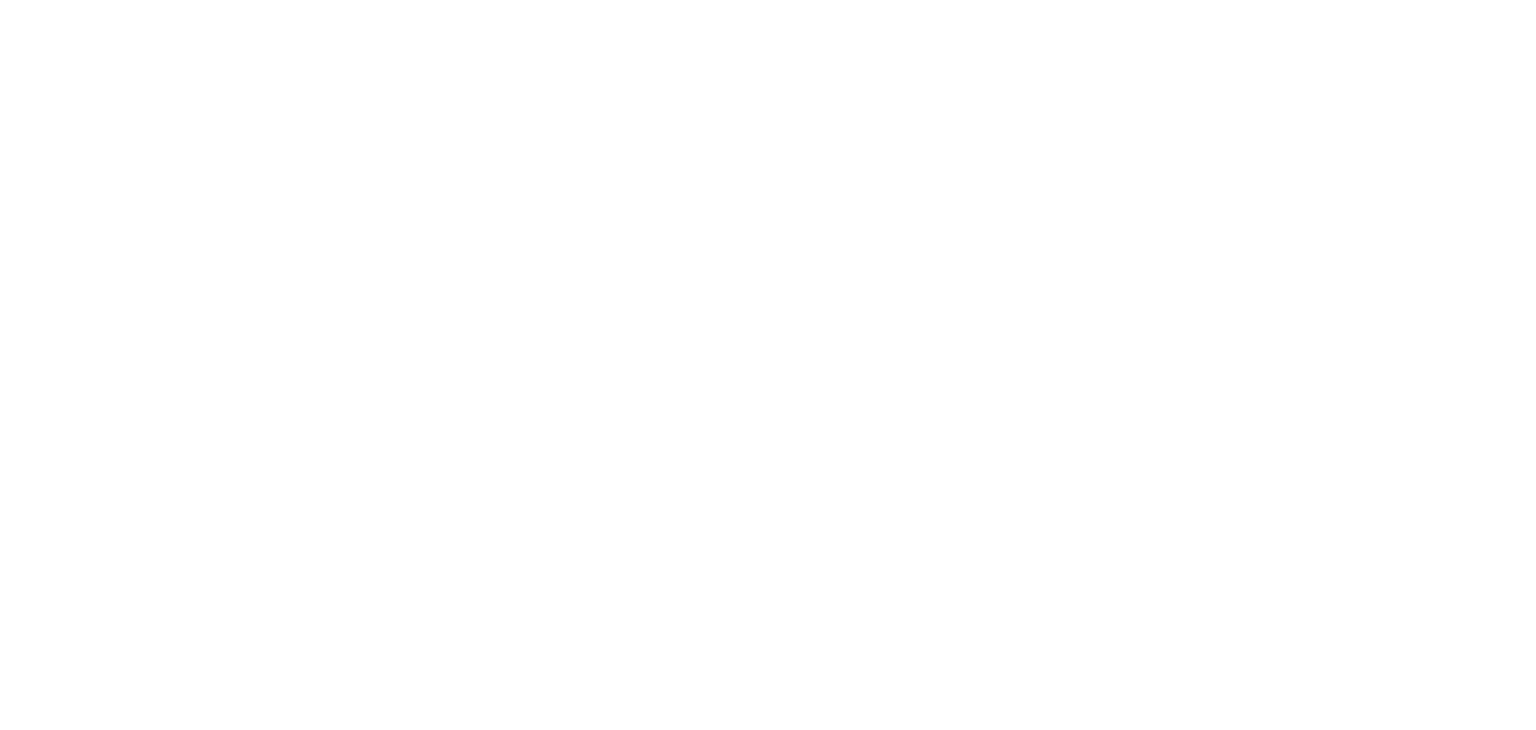 scroll, scrollTop: 0, scrollLeft: 0, axis: both 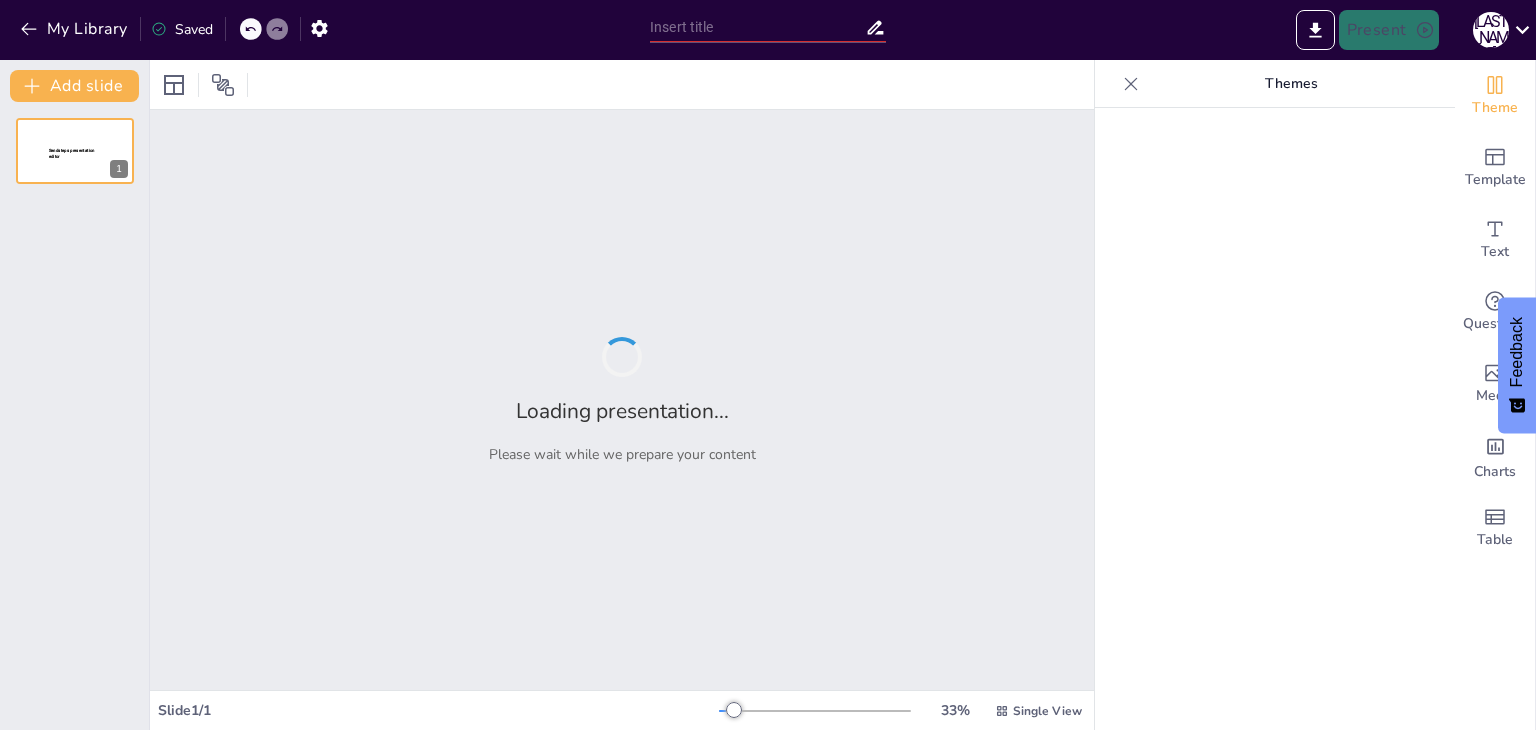 type on "SafeLeader: Estrategias Clave para un Equipo Seguro" 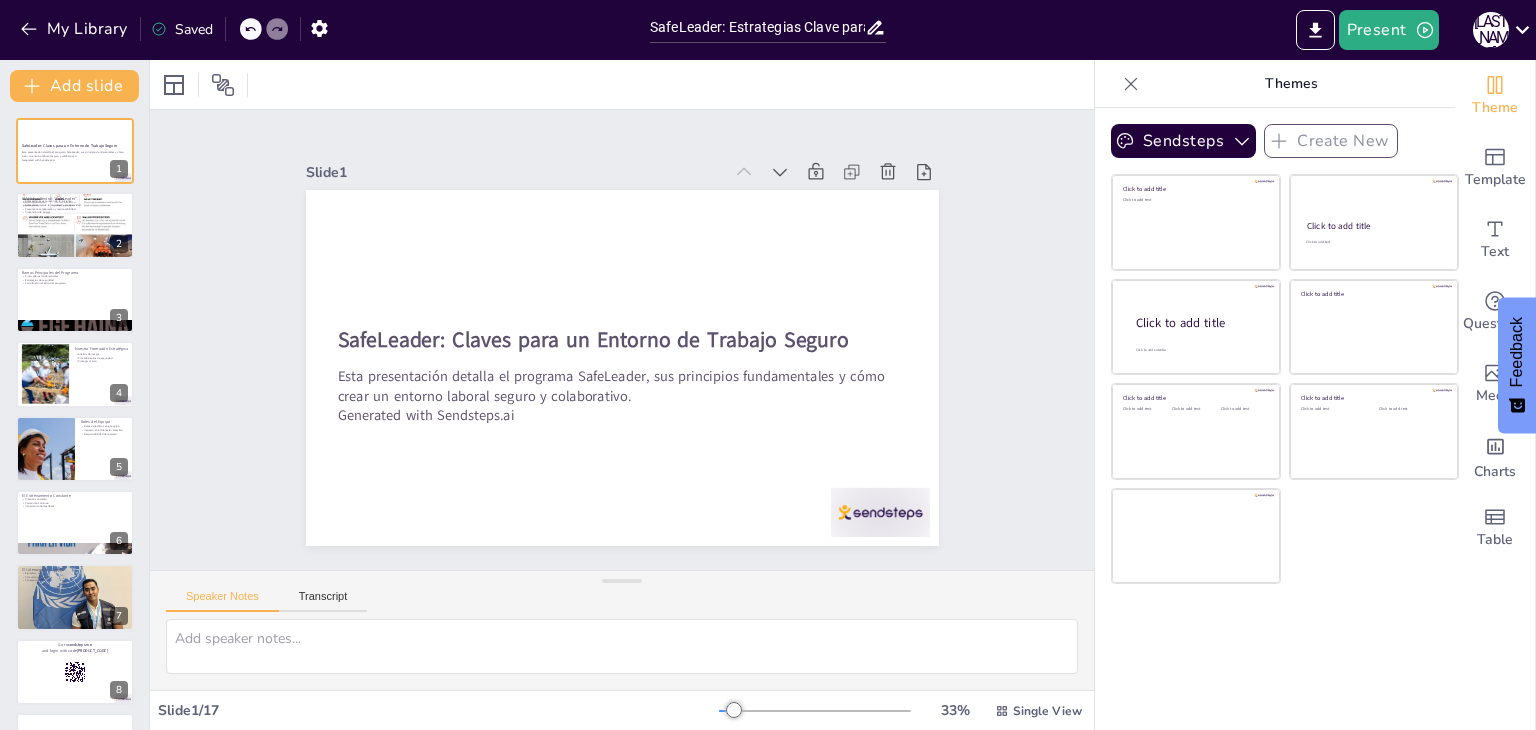 checkbox on "true" 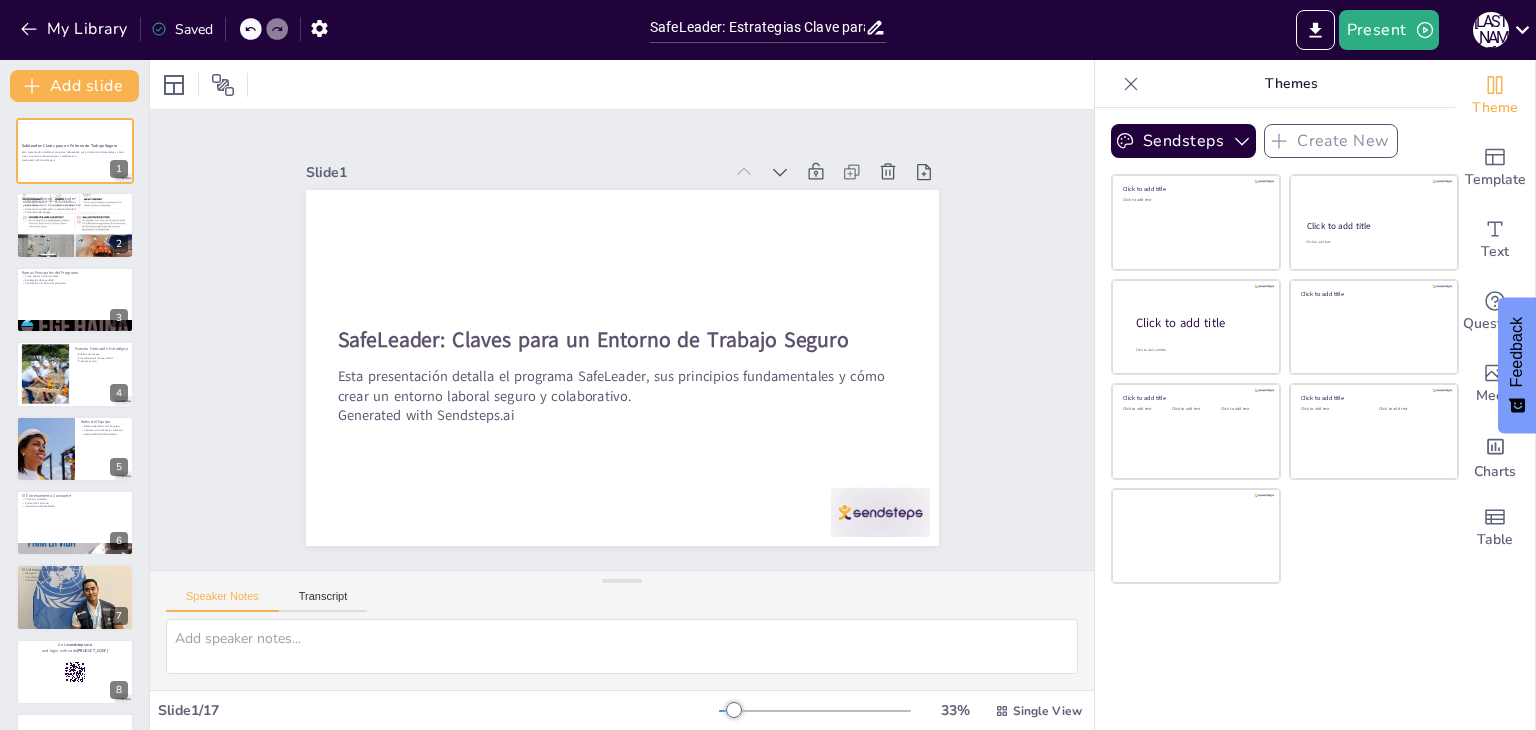 checkbox on "true" 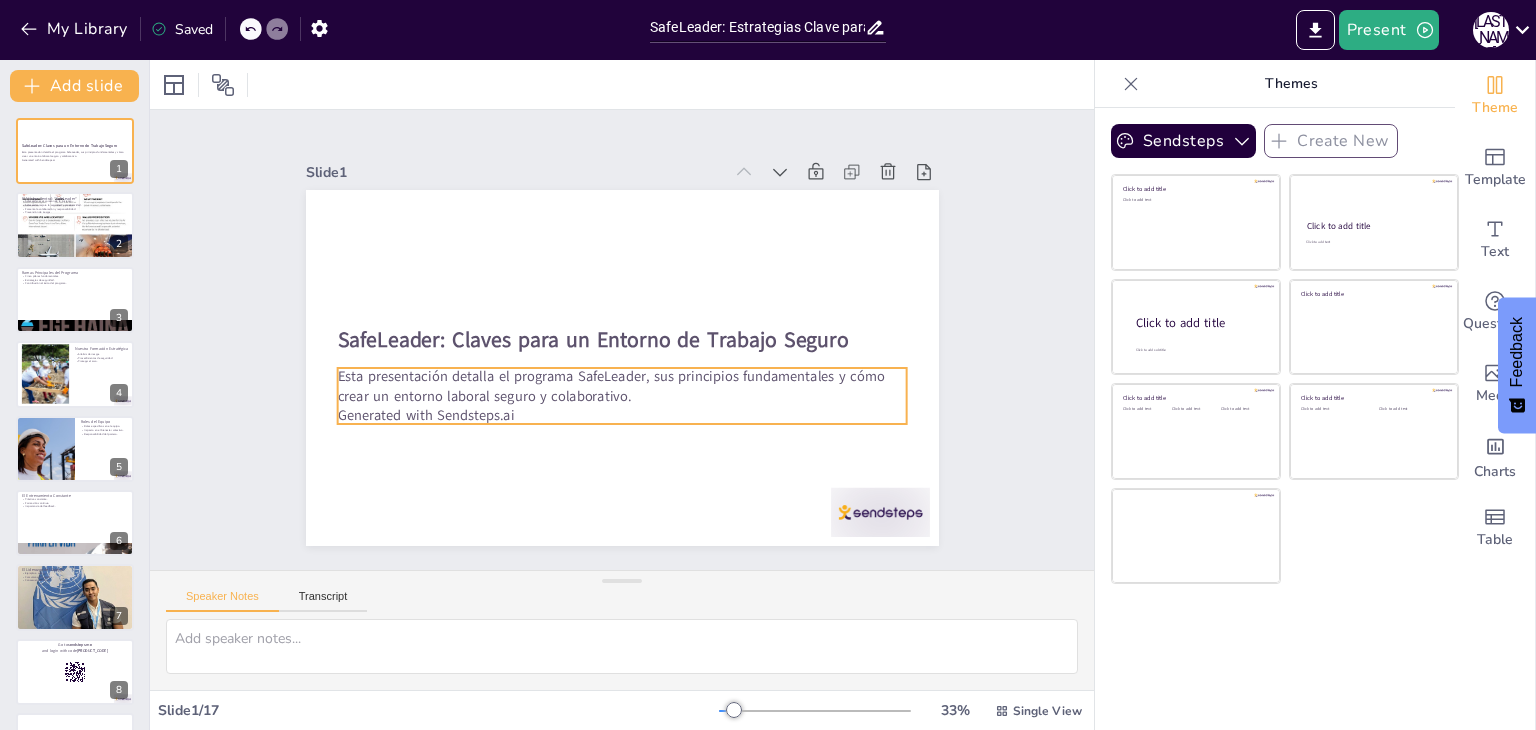 checkbox on "true" 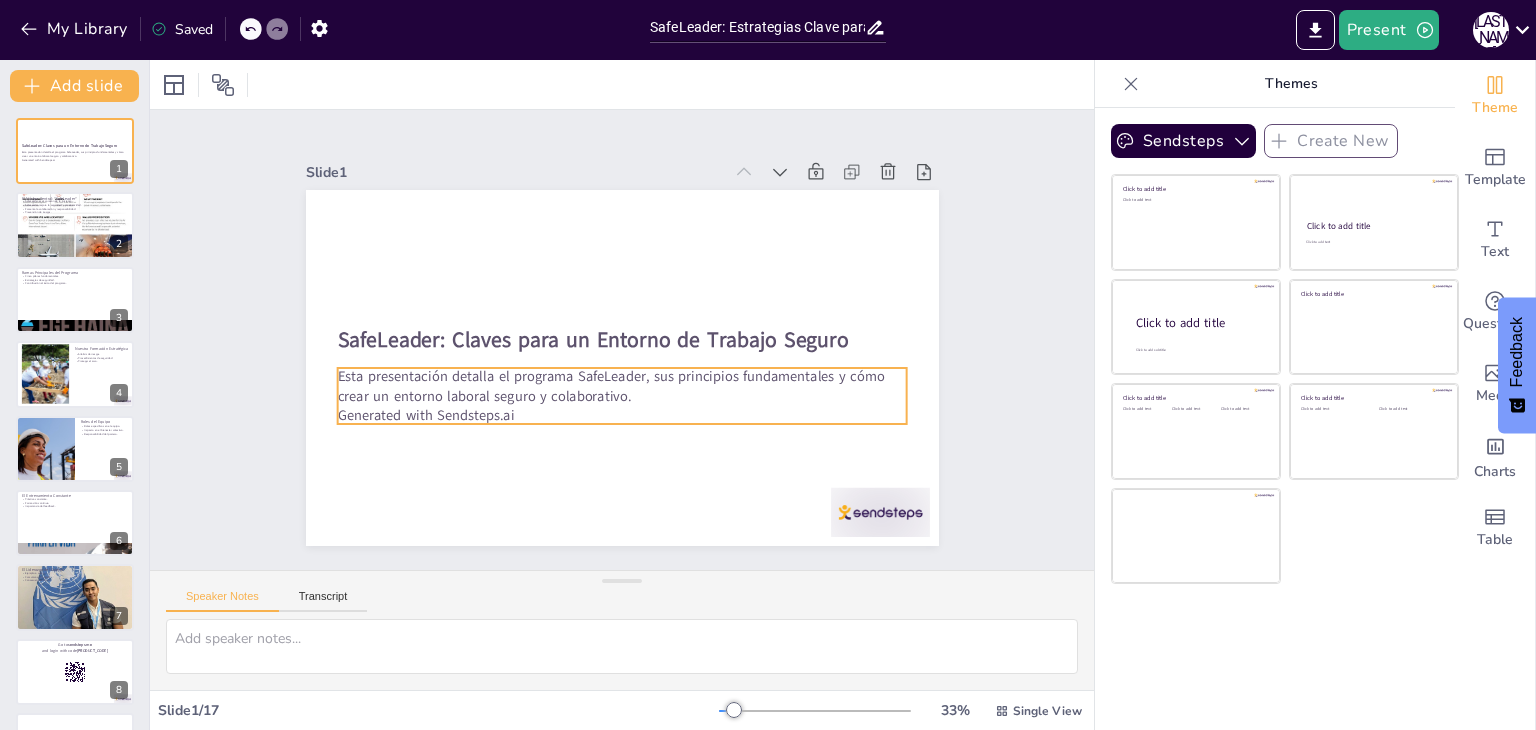 checkbox on "true" 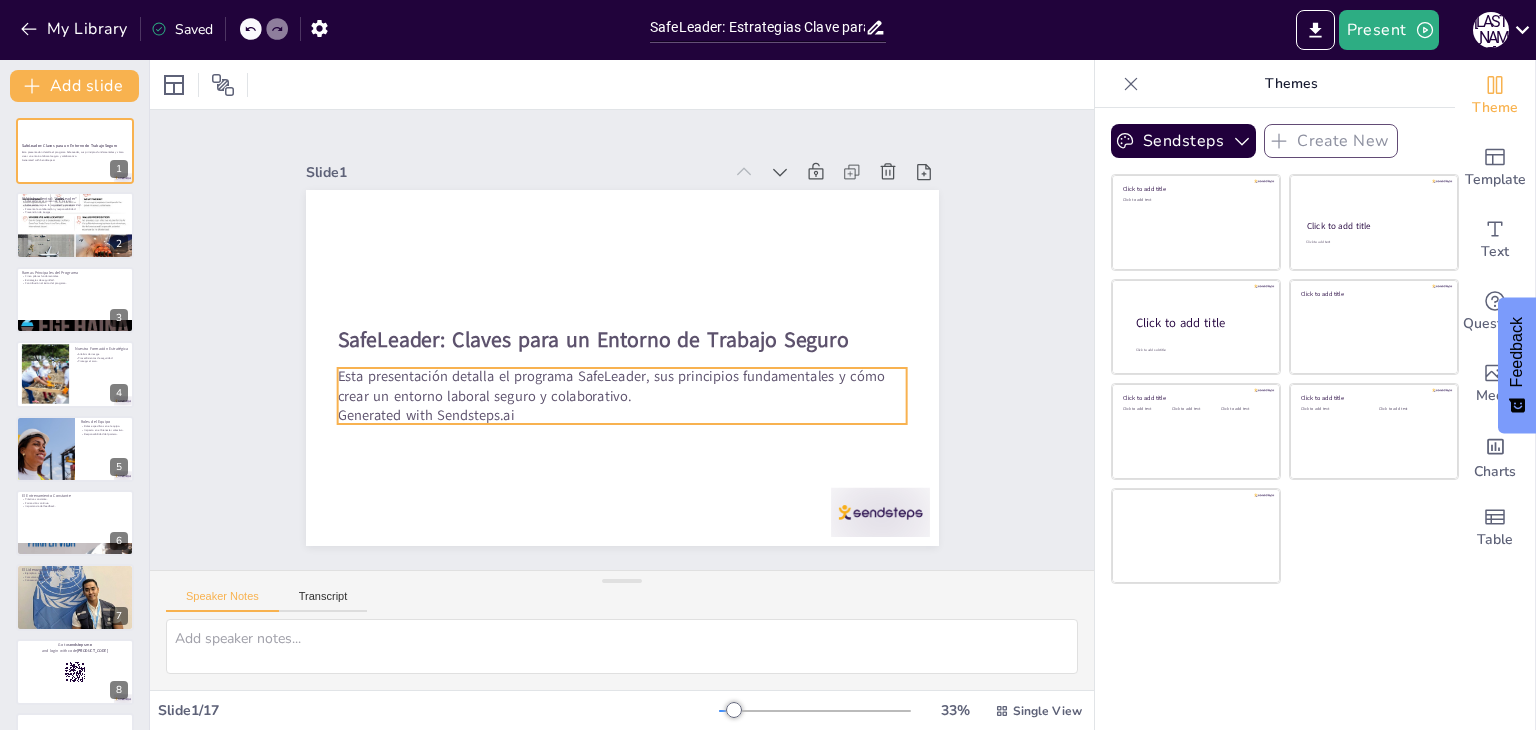checkbox on "true" 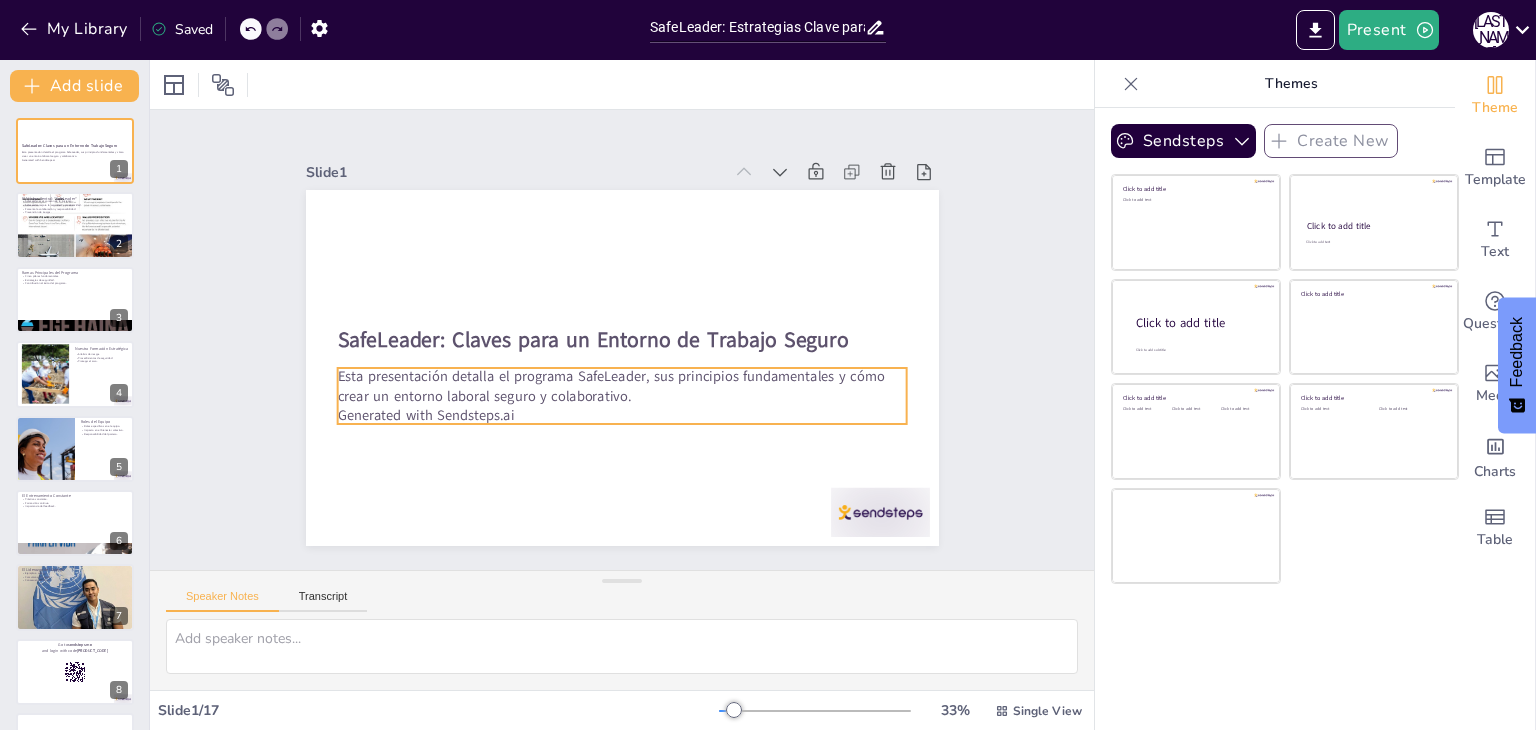 checkbox on "true" 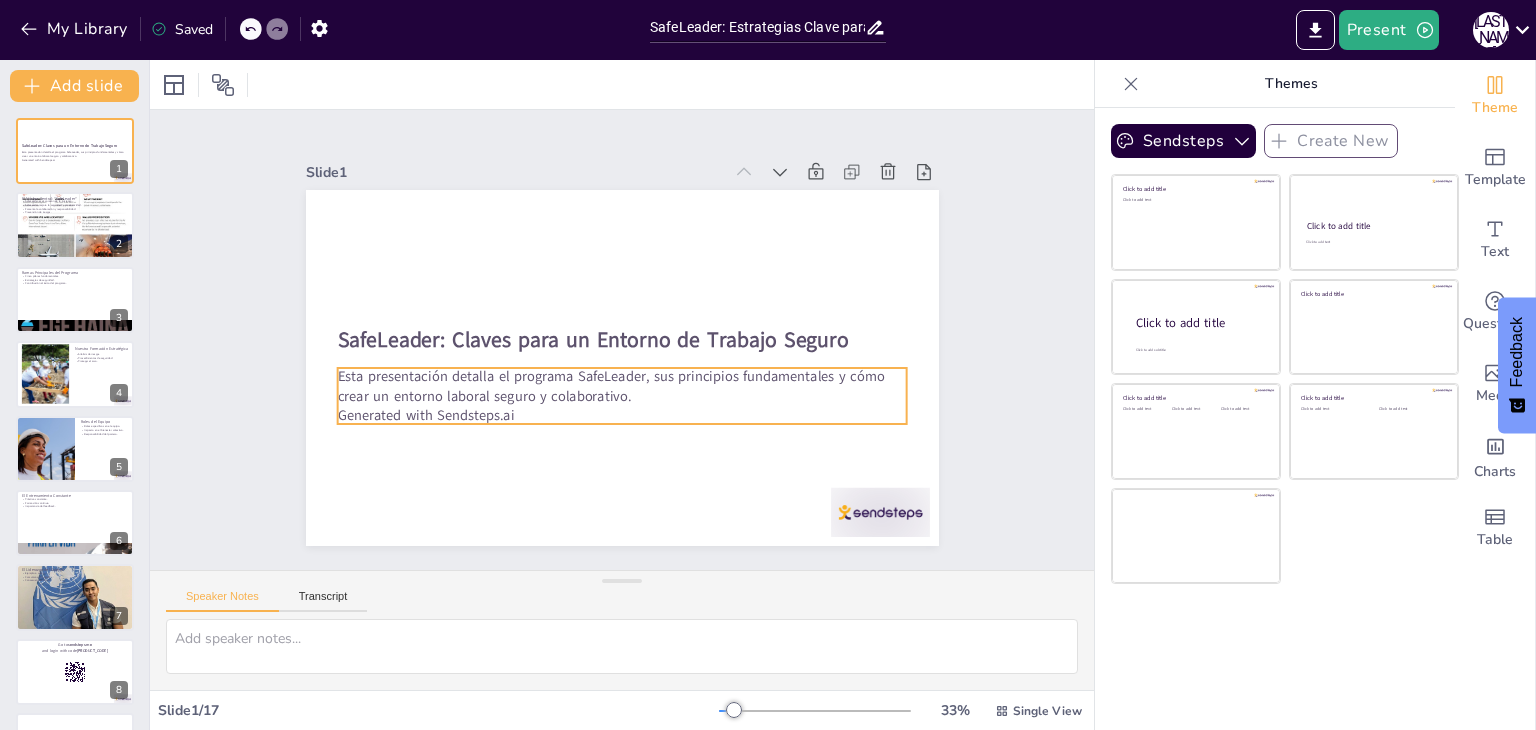 checkbox on "true" 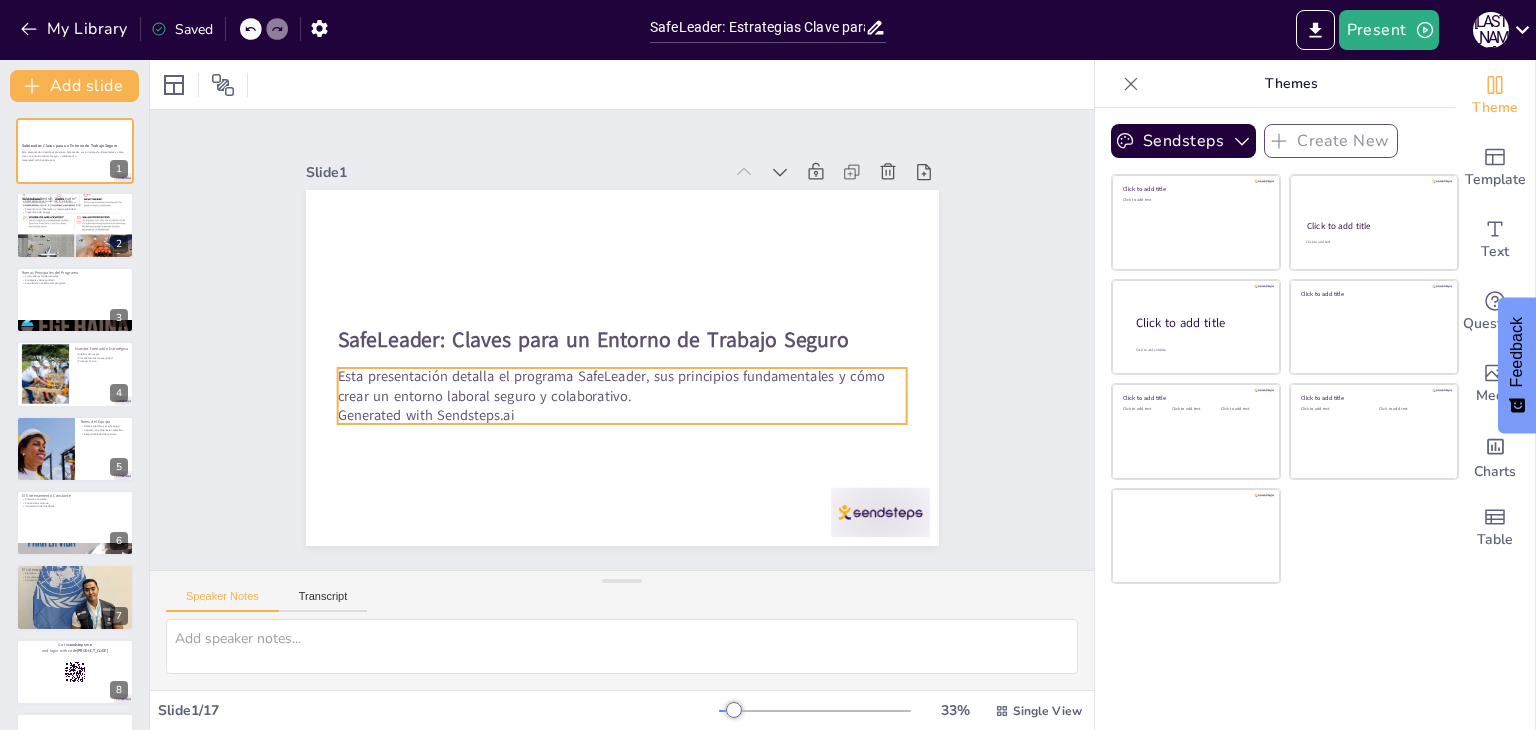 checkbox on "true" 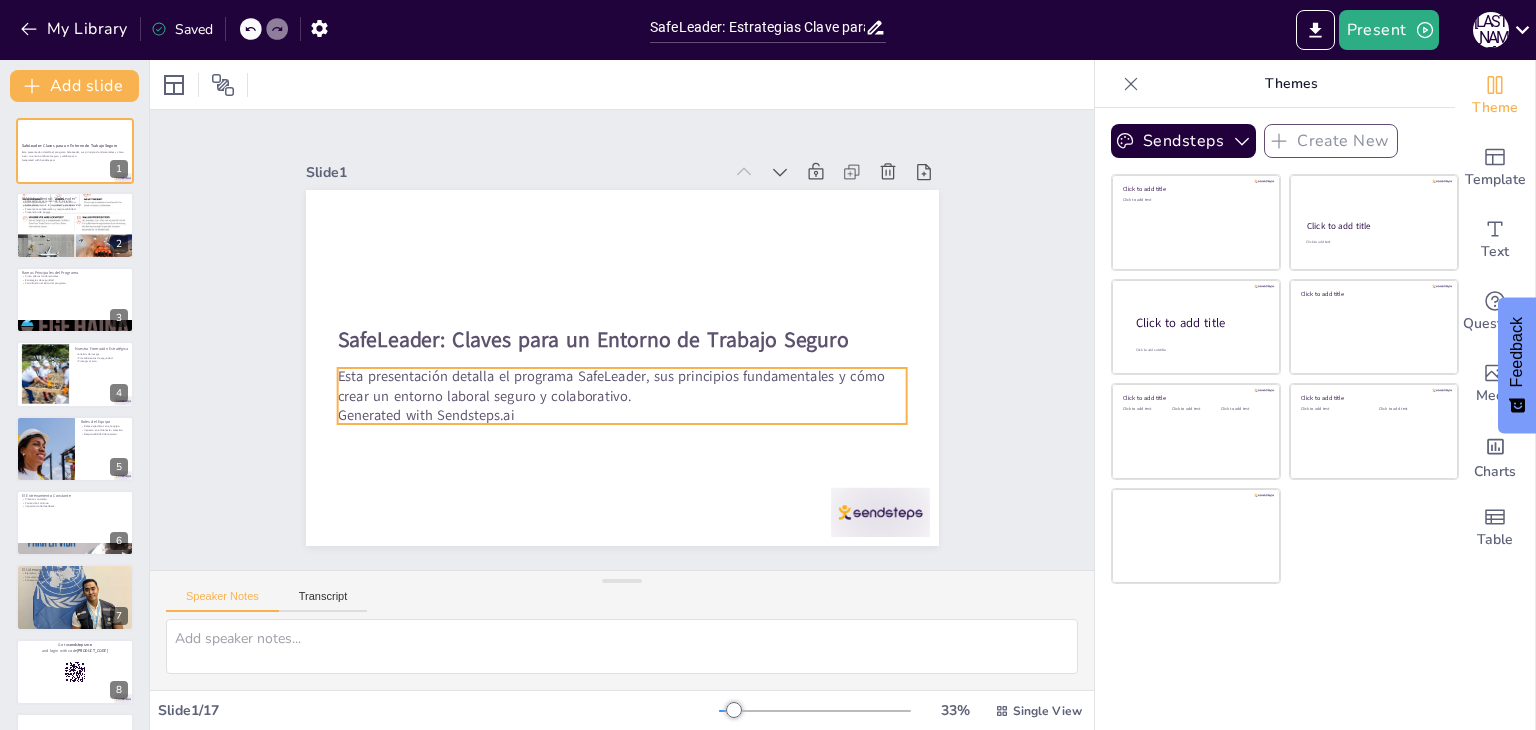 checkbox on "true" 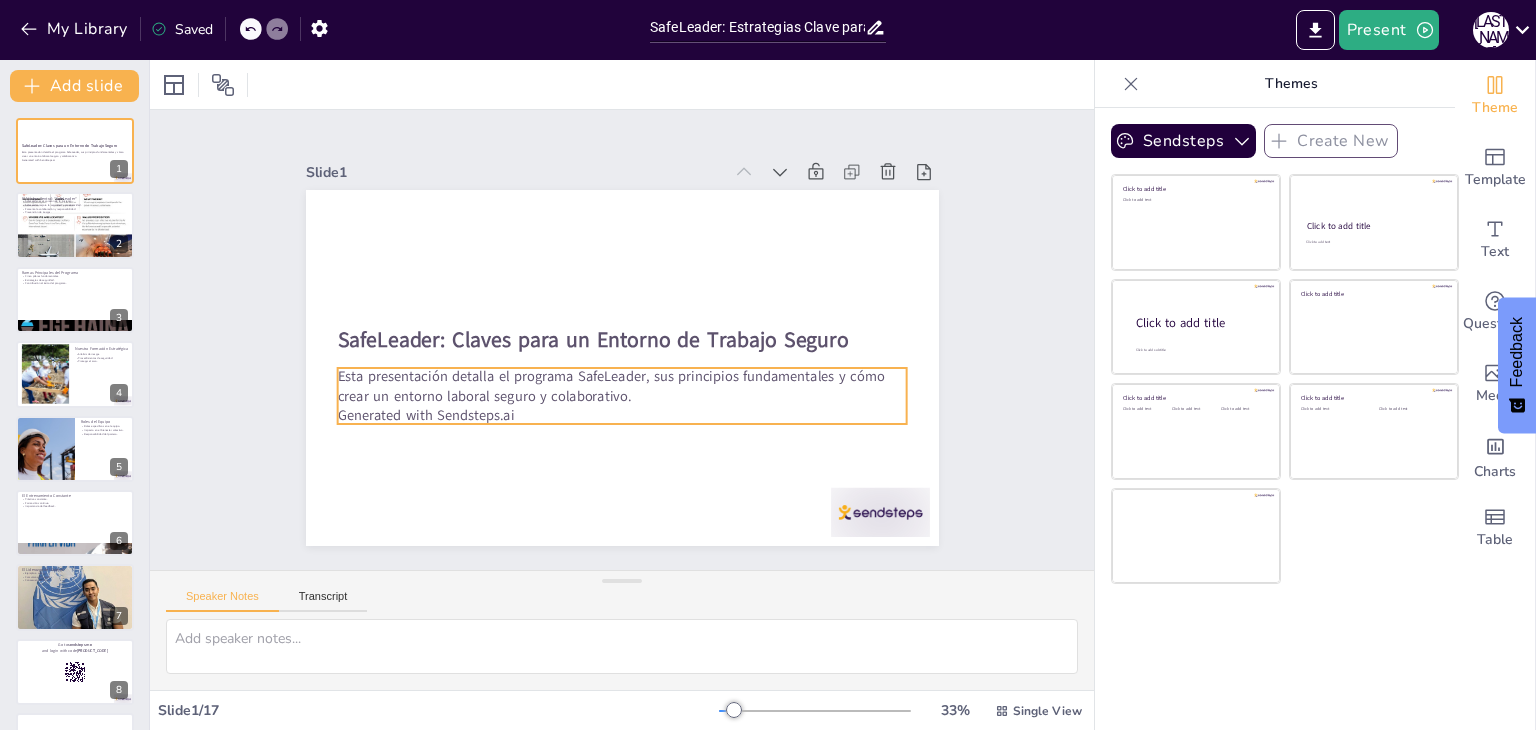 checkbox on "true" 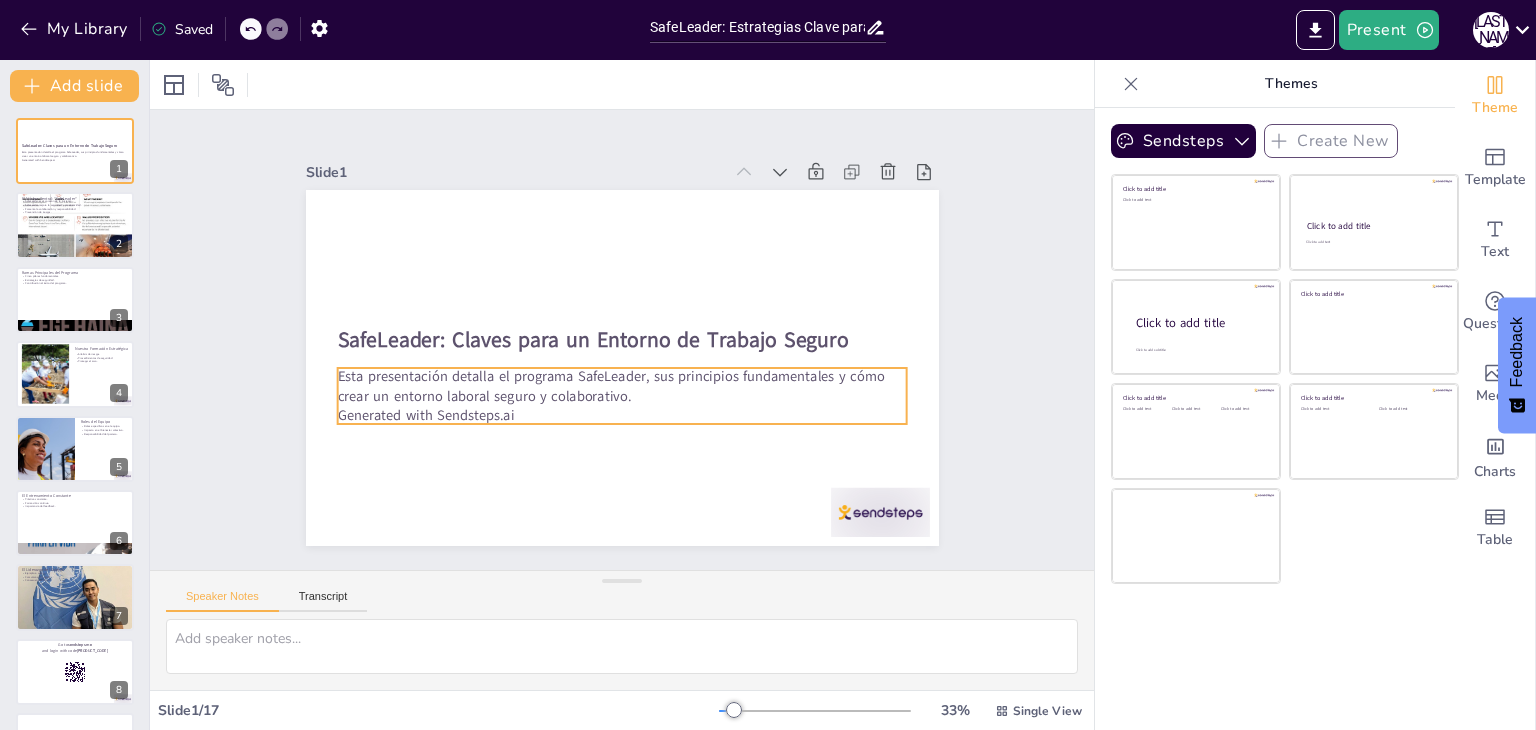 checkbox on "true" 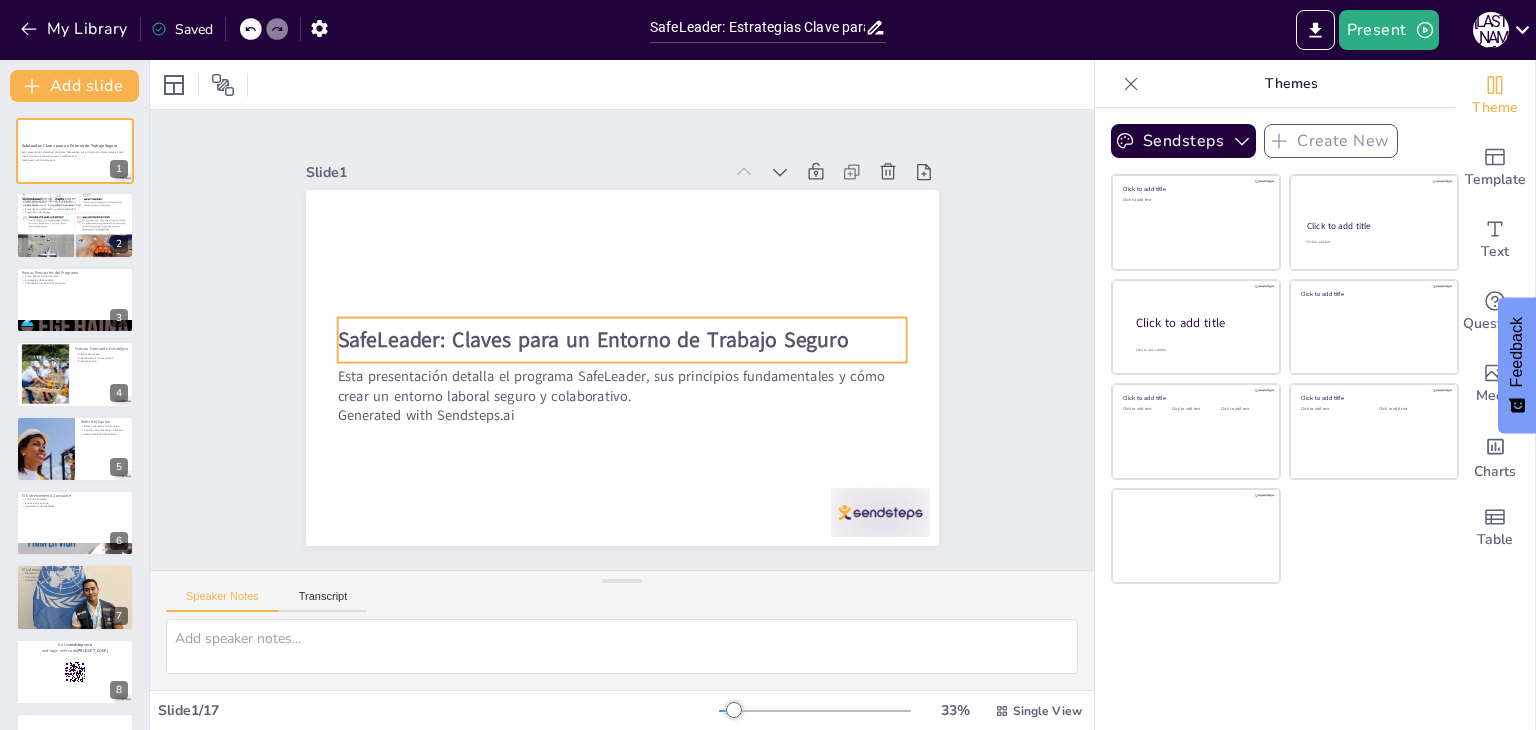 checkbox on "true" 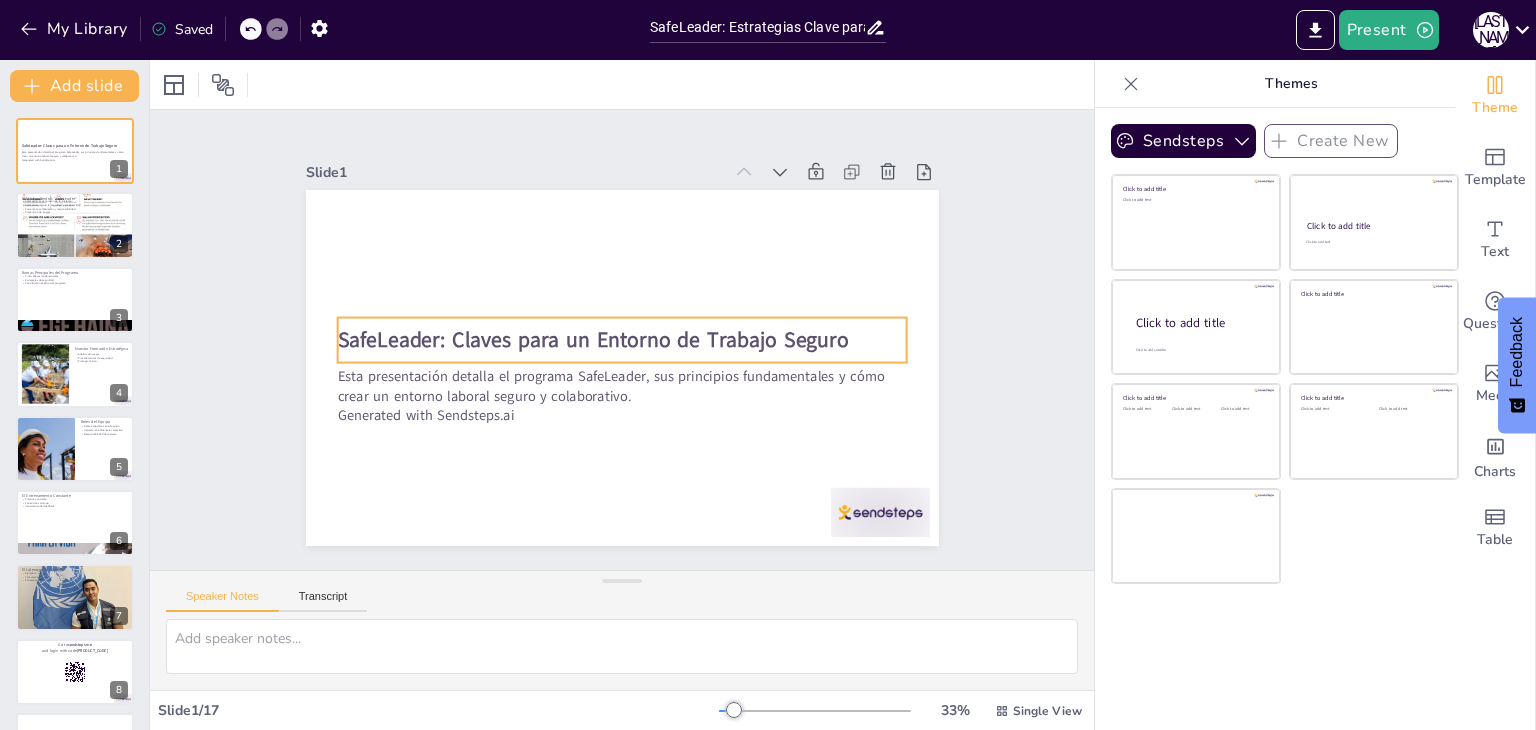 checkbox on "true" 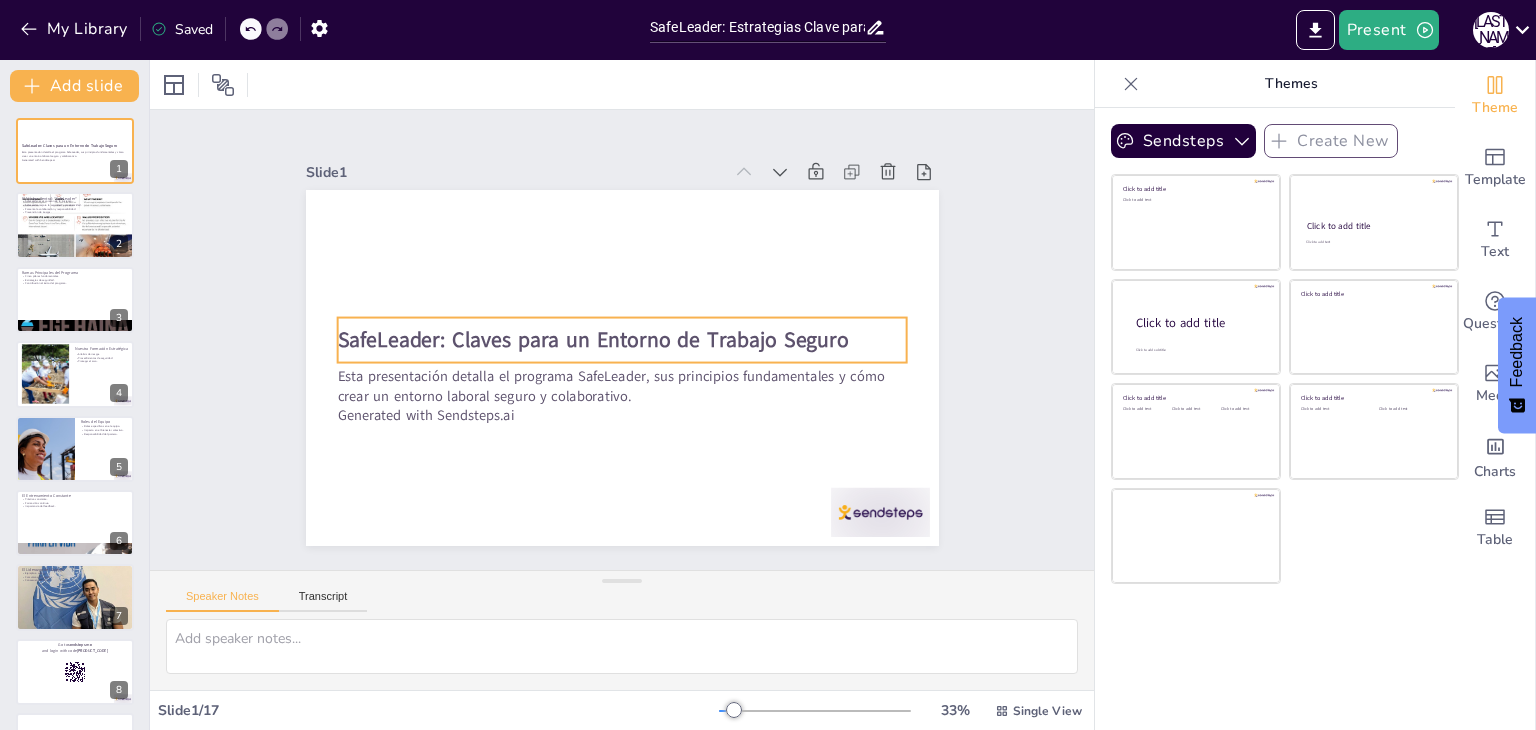 checkbox on "true" 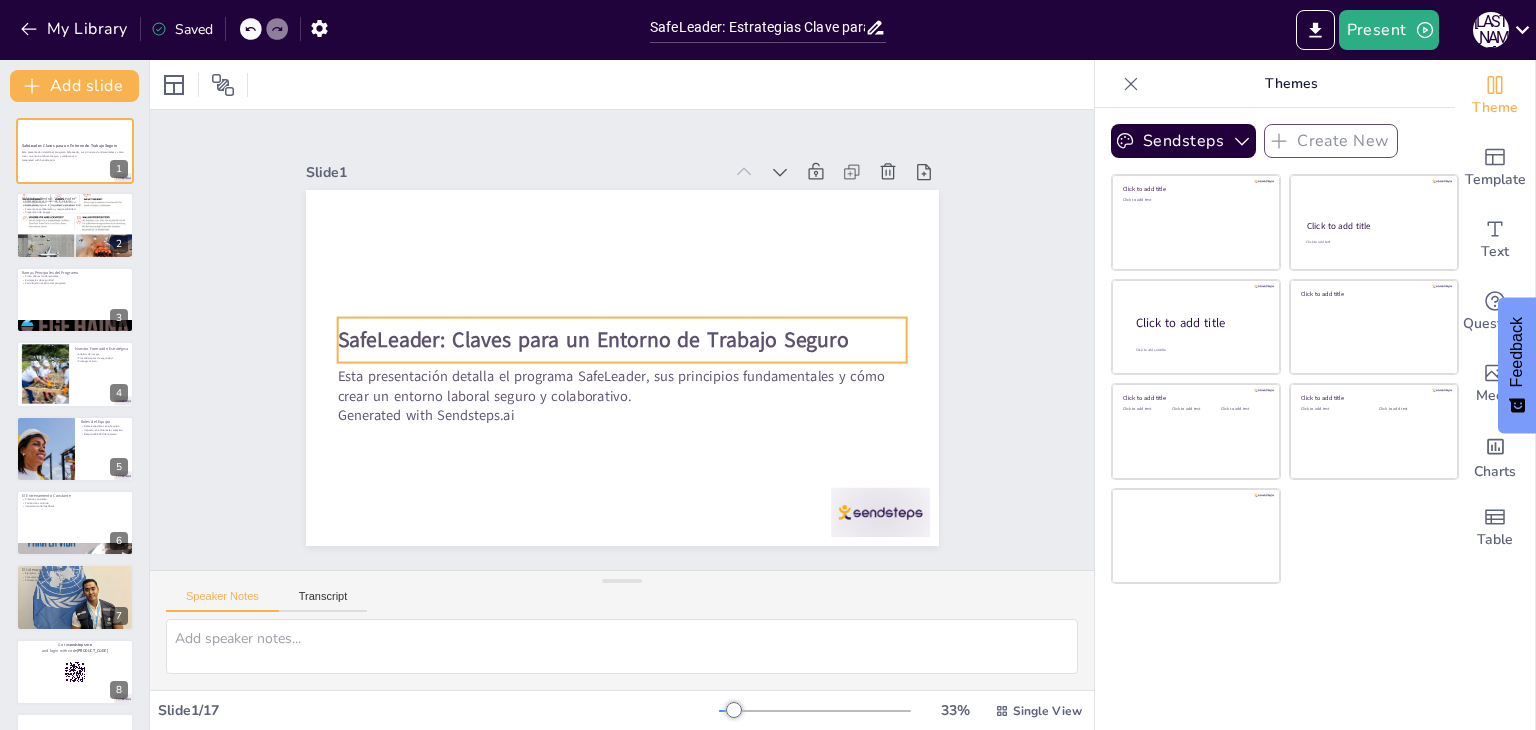 checkbox on "true" 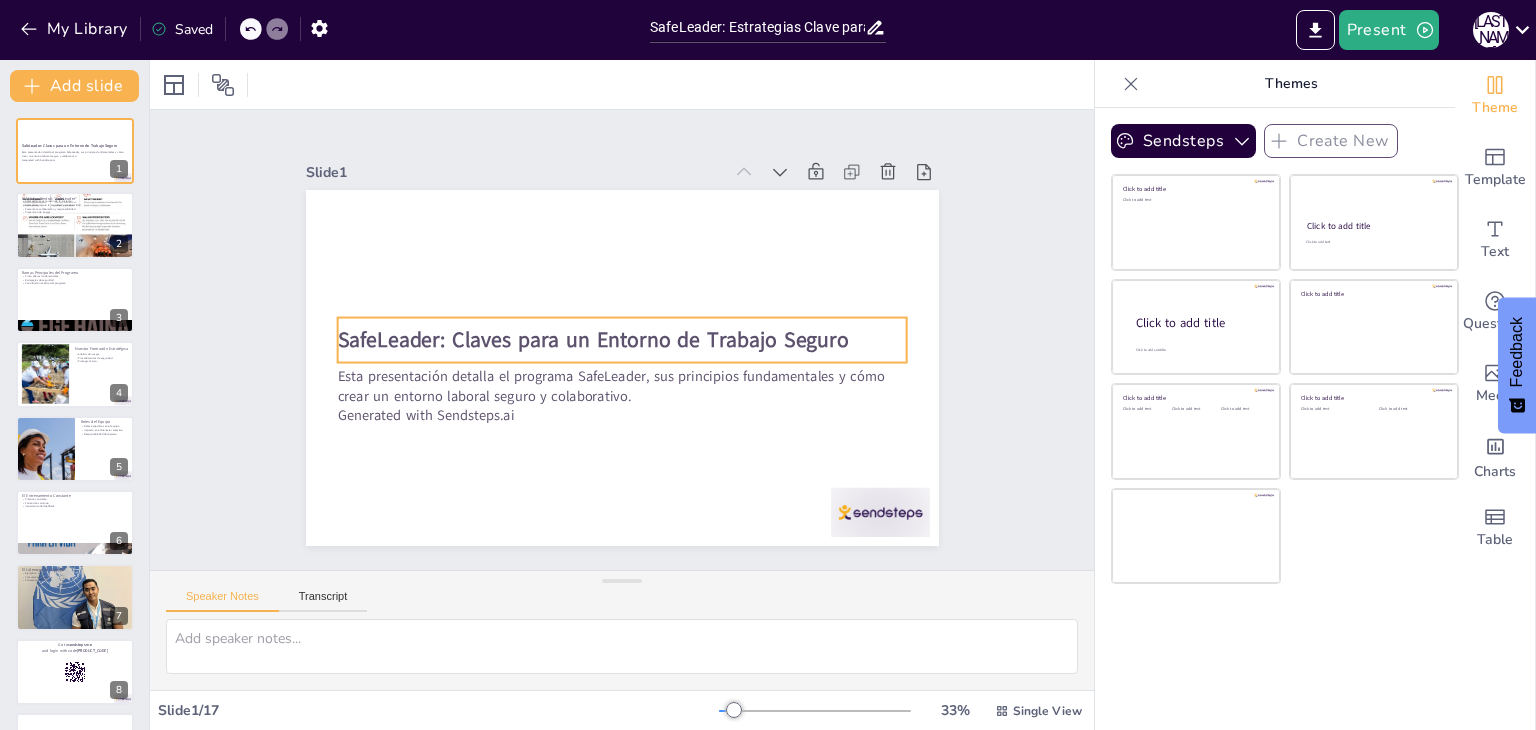 checkbox on "true" 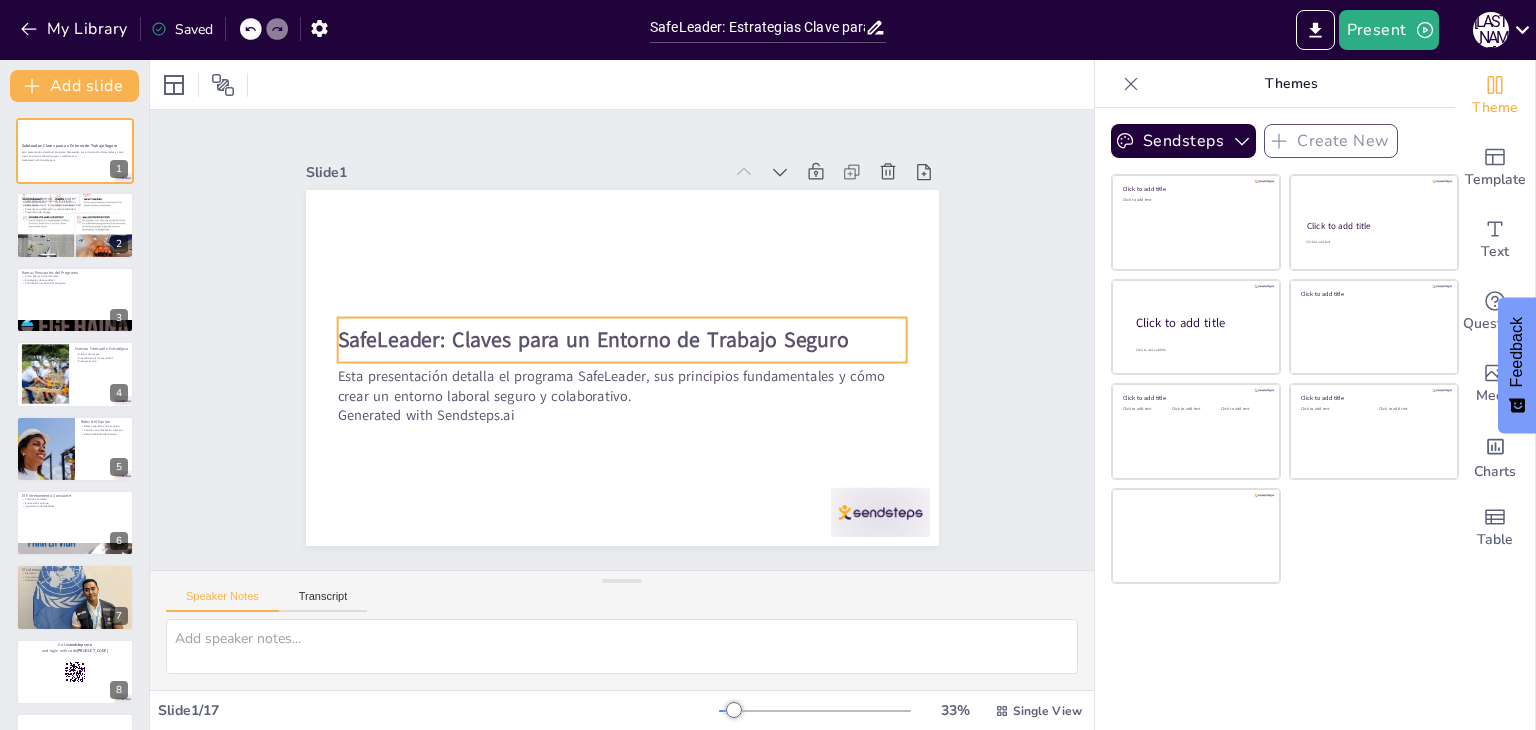 checkbox on "true" 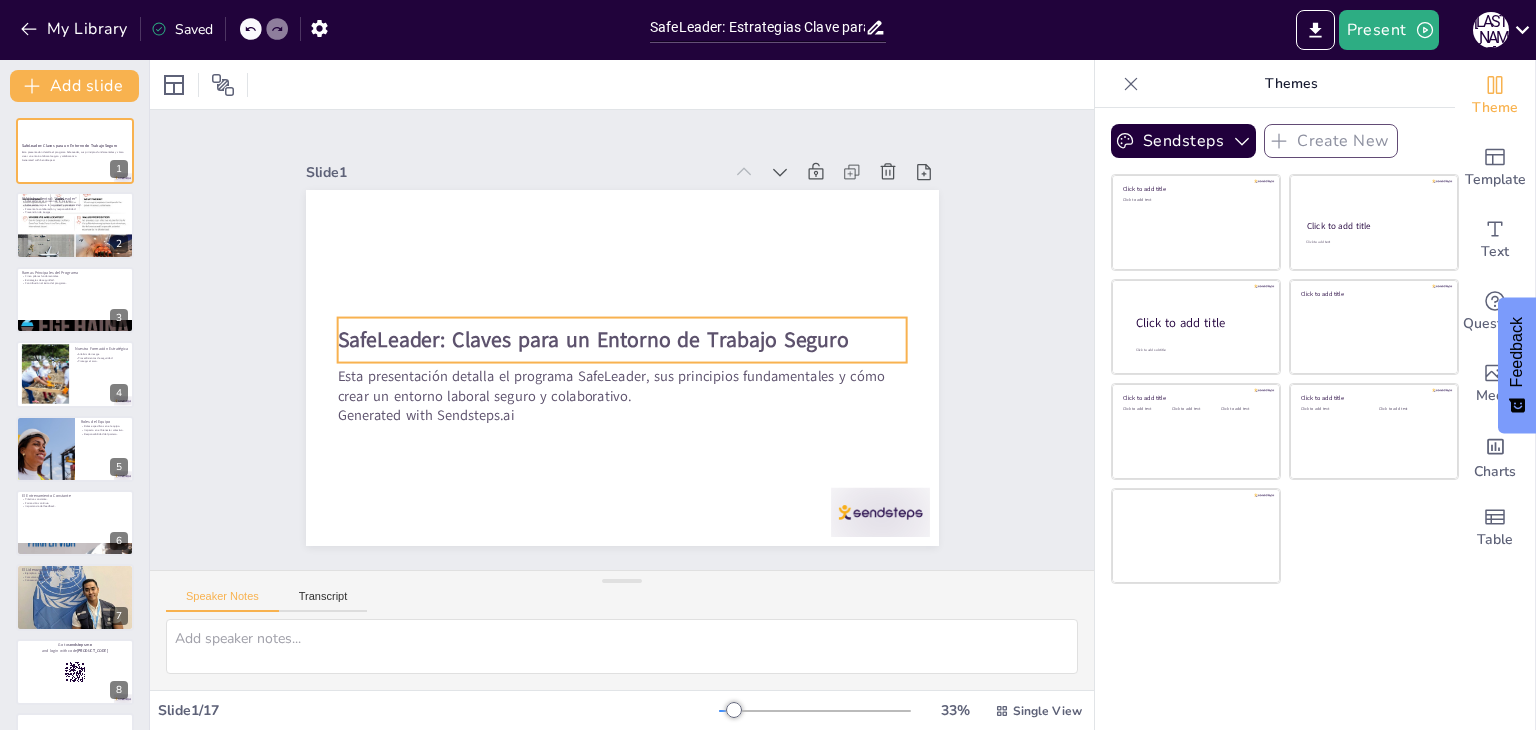 checkbox on "true" 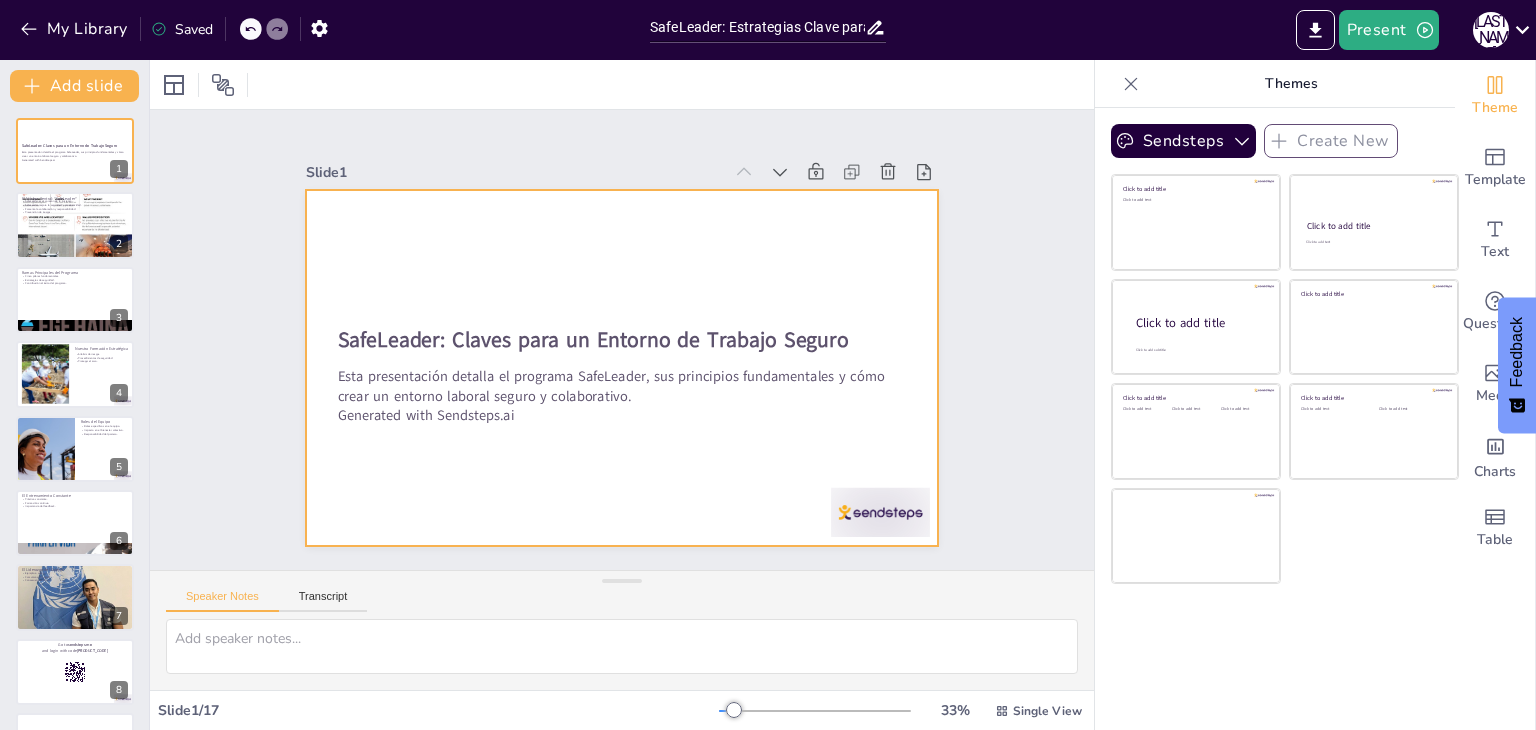 checkbox on "true" 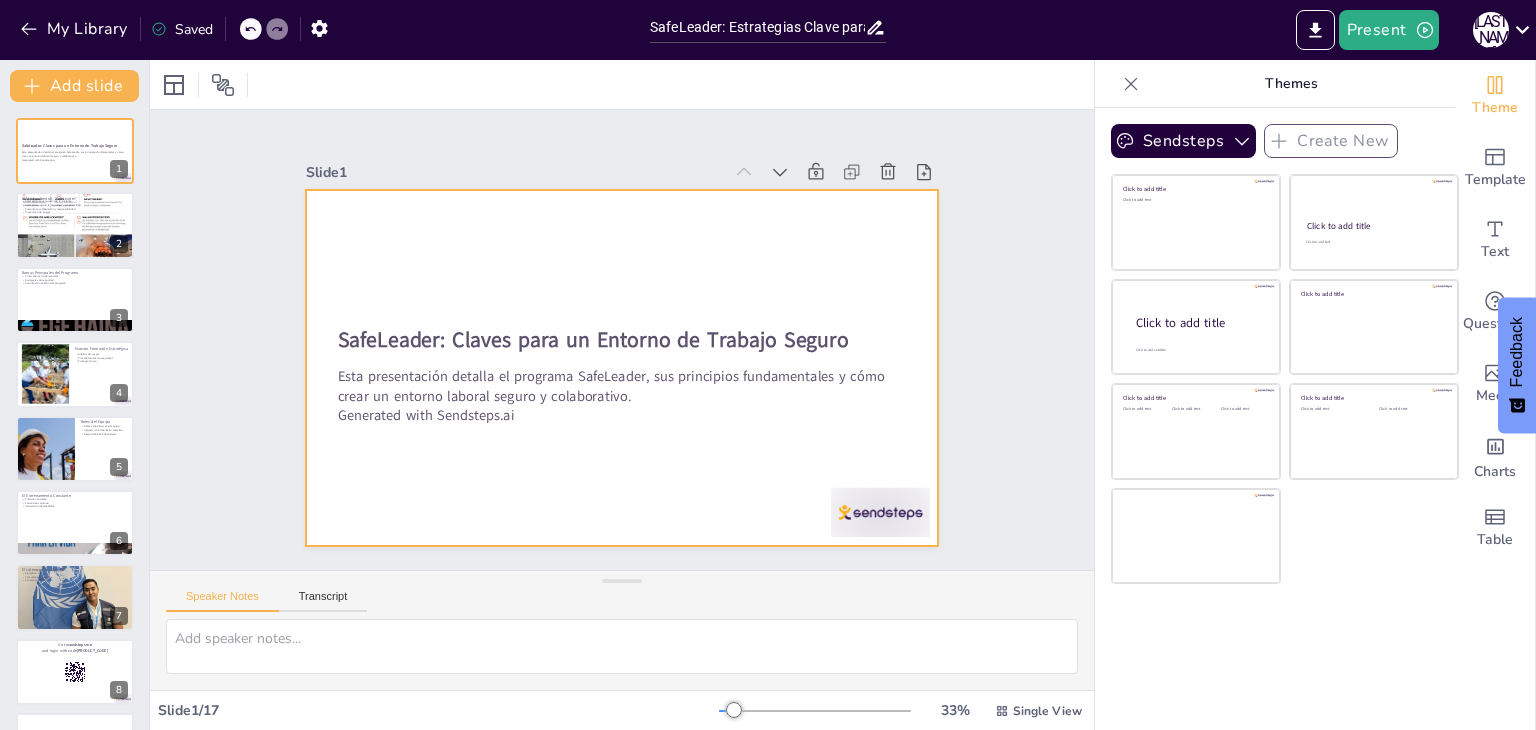 checkbox on "true" 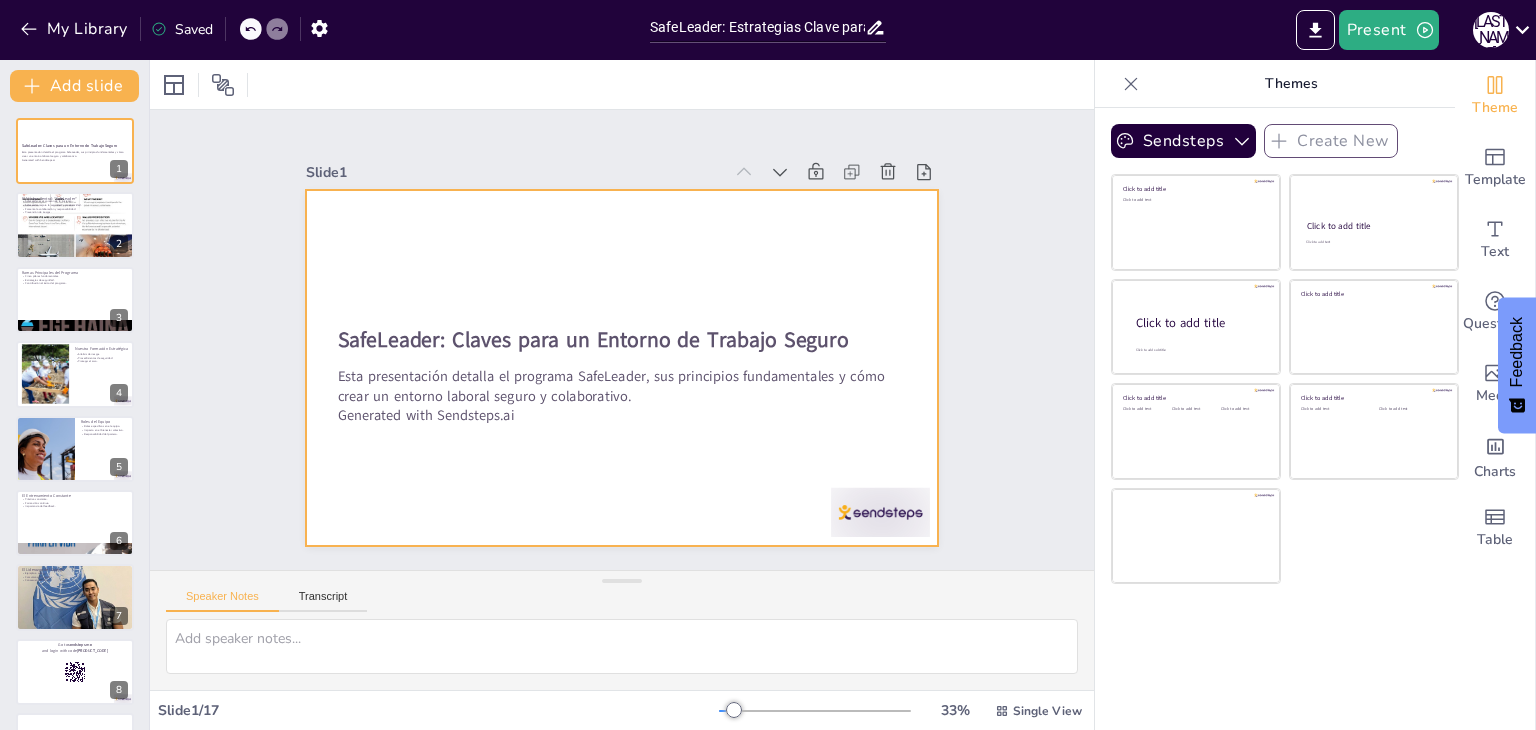 checkbox on "true" 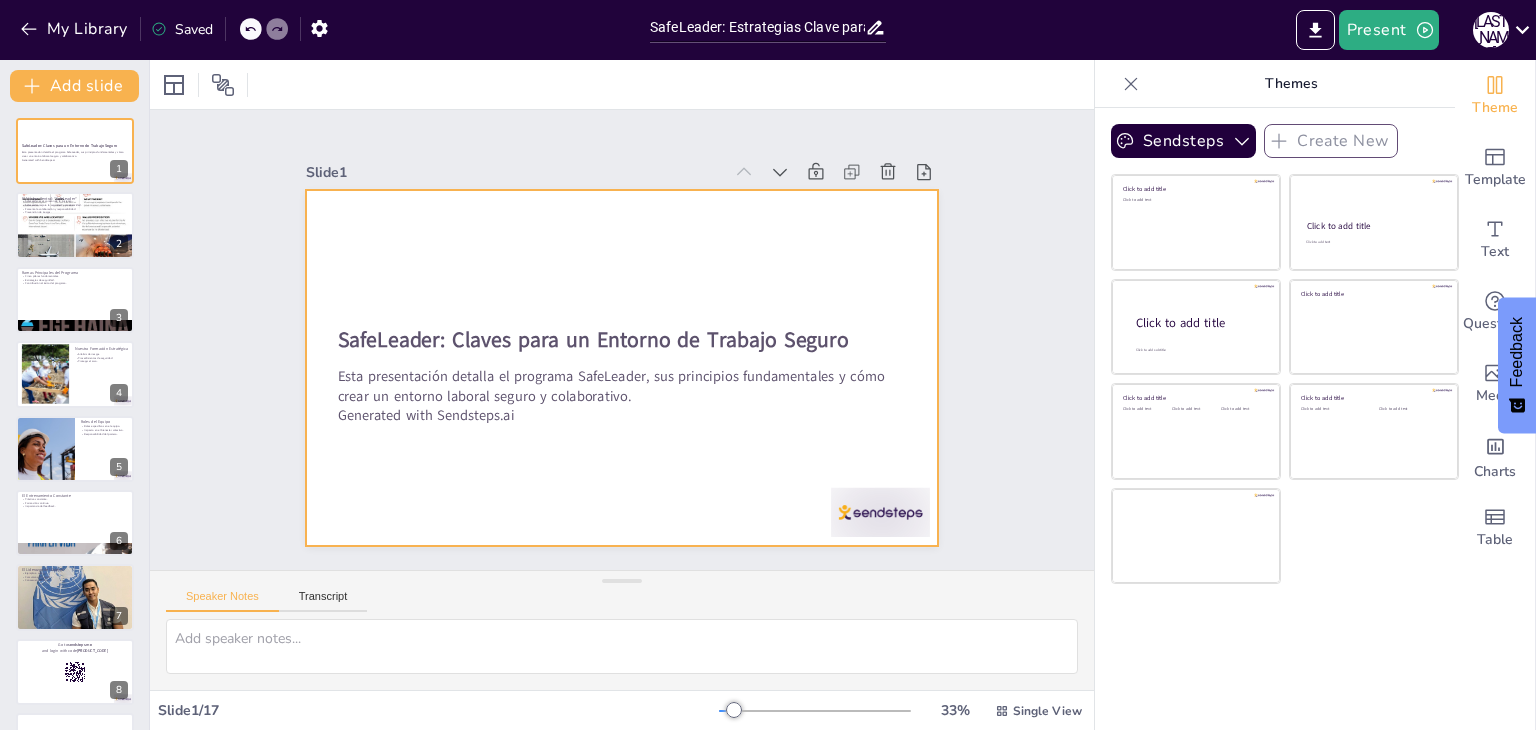 checkbox on "true" 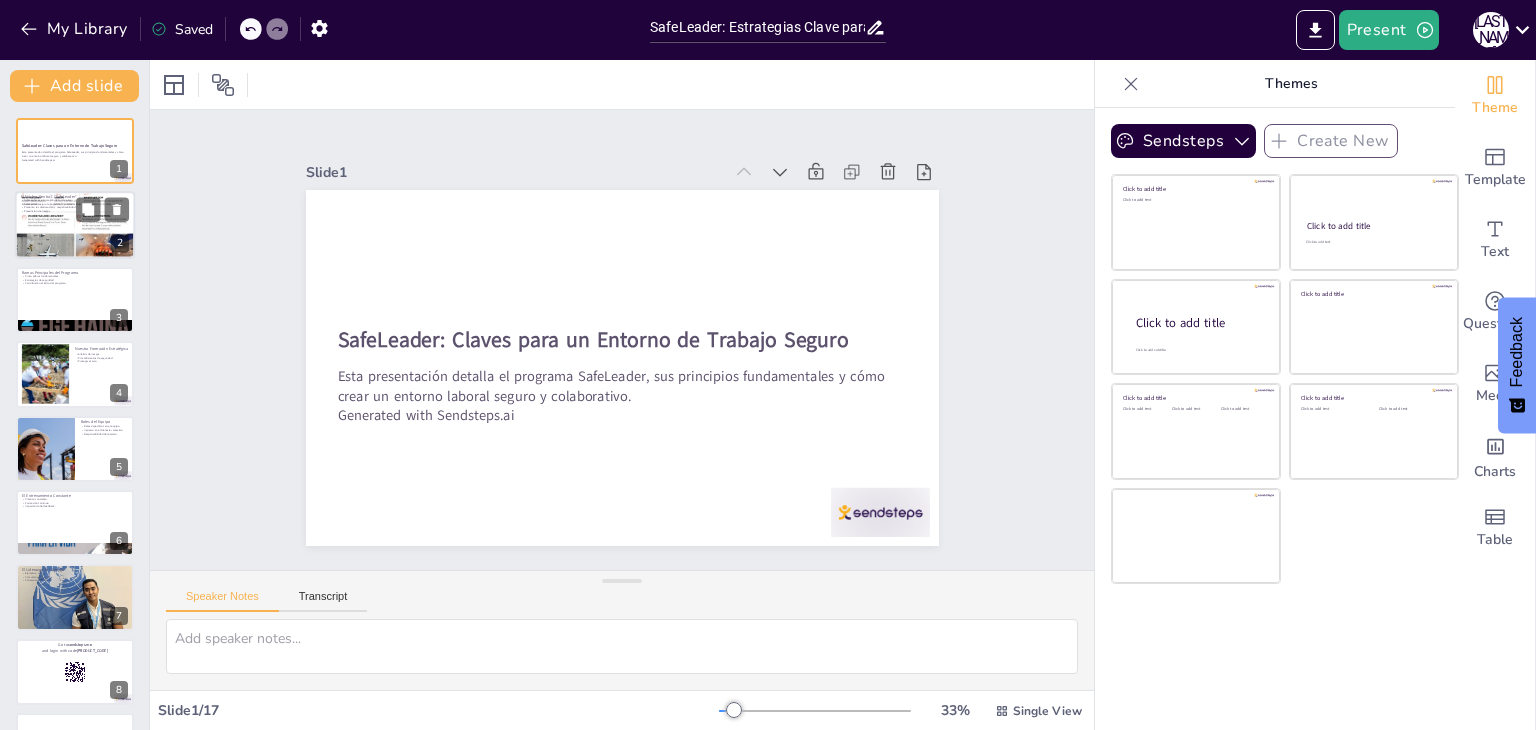 checkbox on "true" 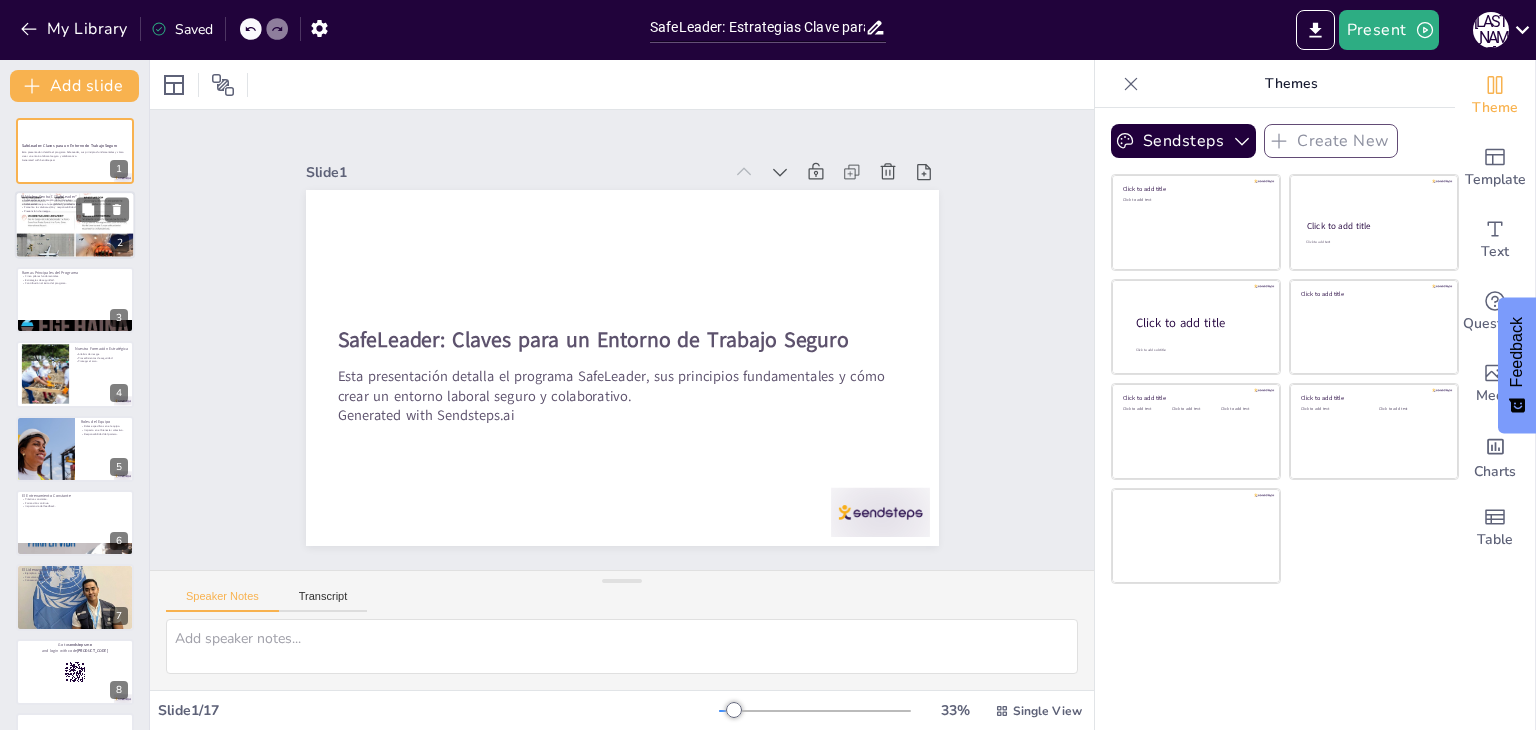 checkbox on "true" 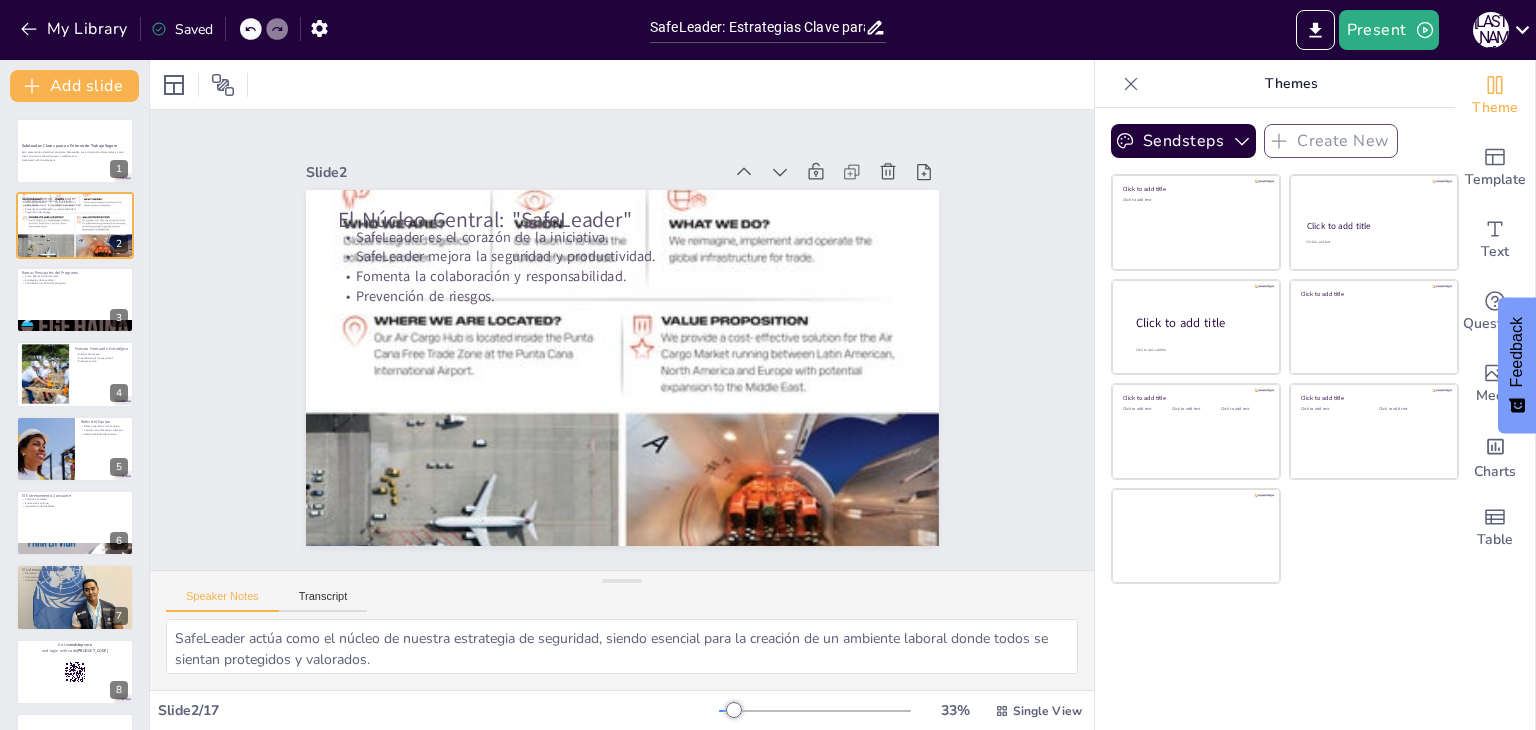 checkbox on "true" 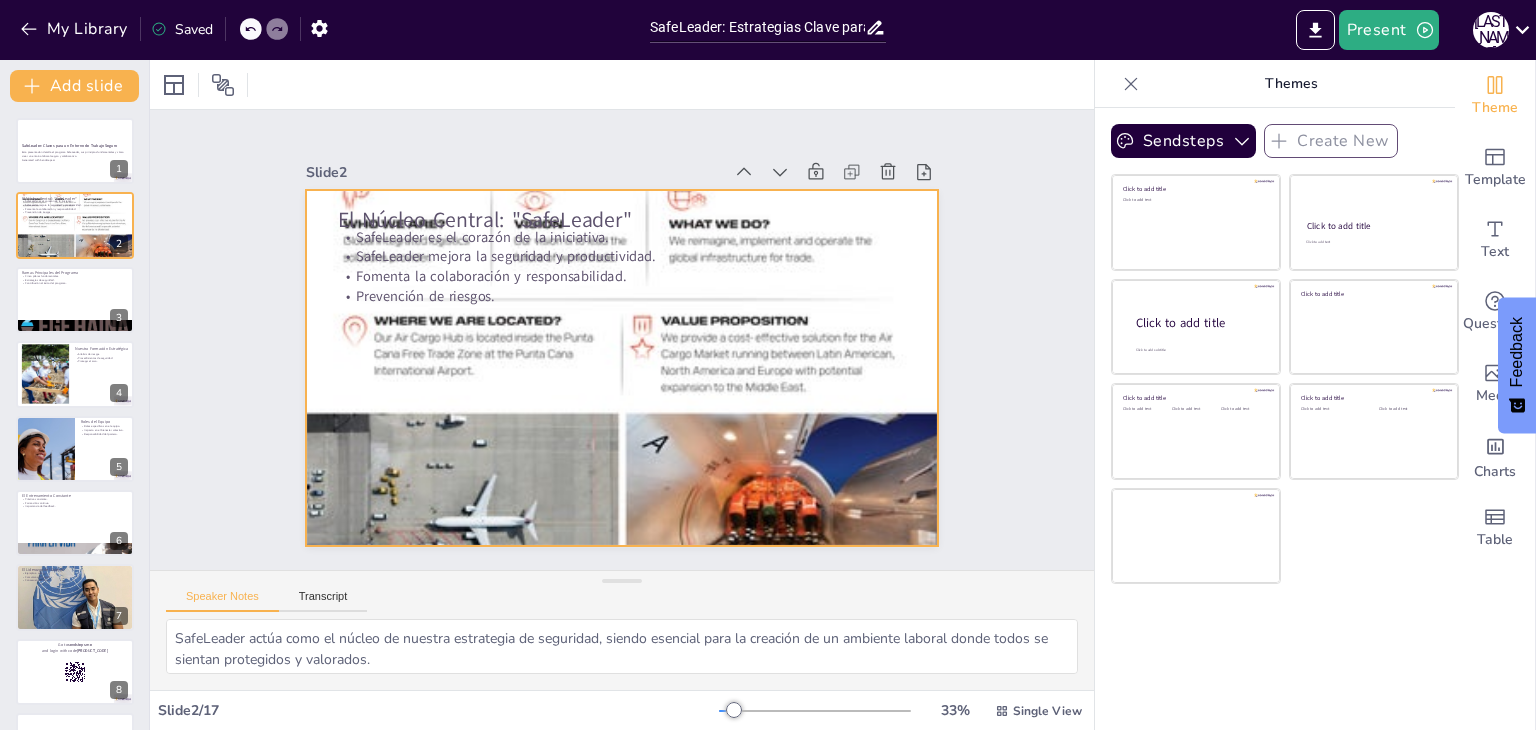 checkbox on "true" 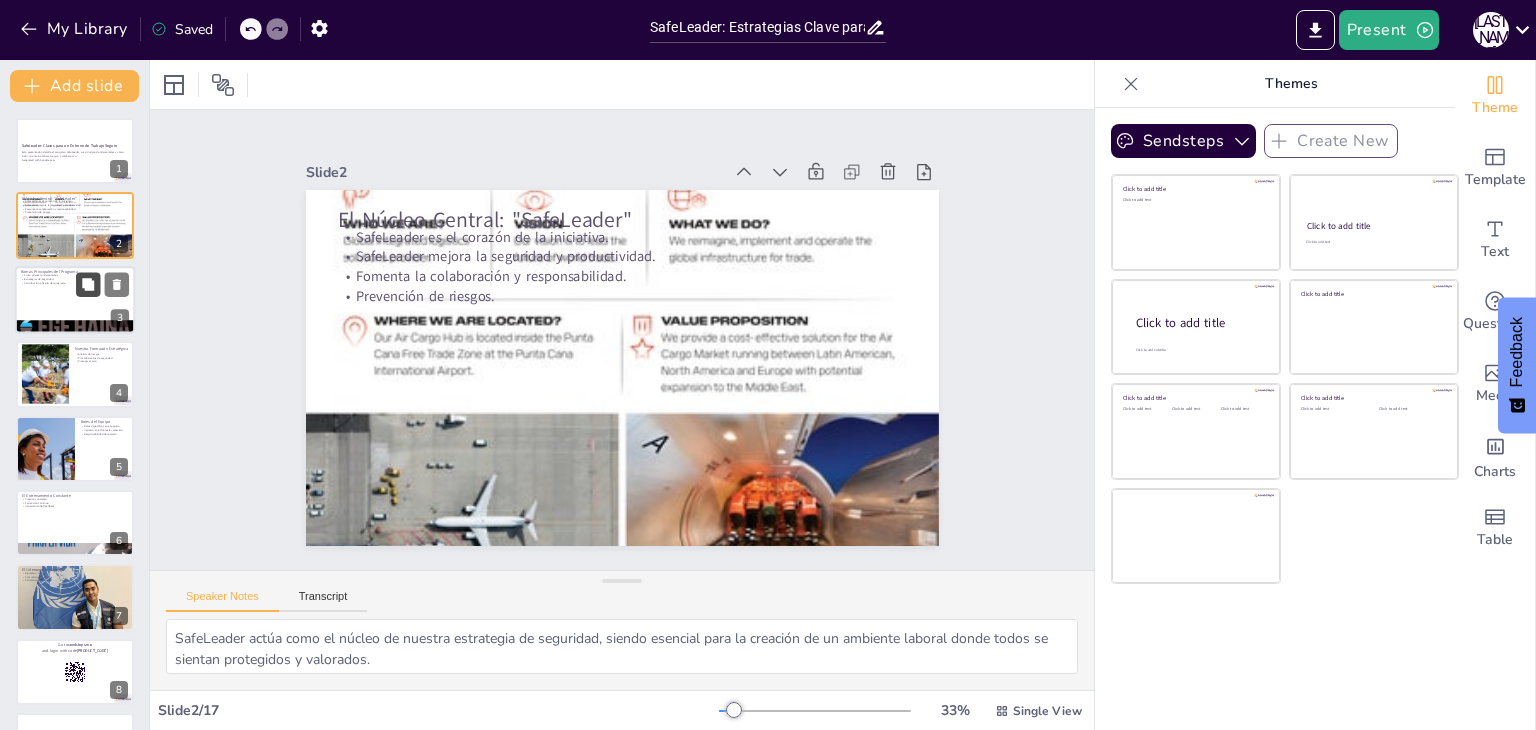 checkbox on "true" 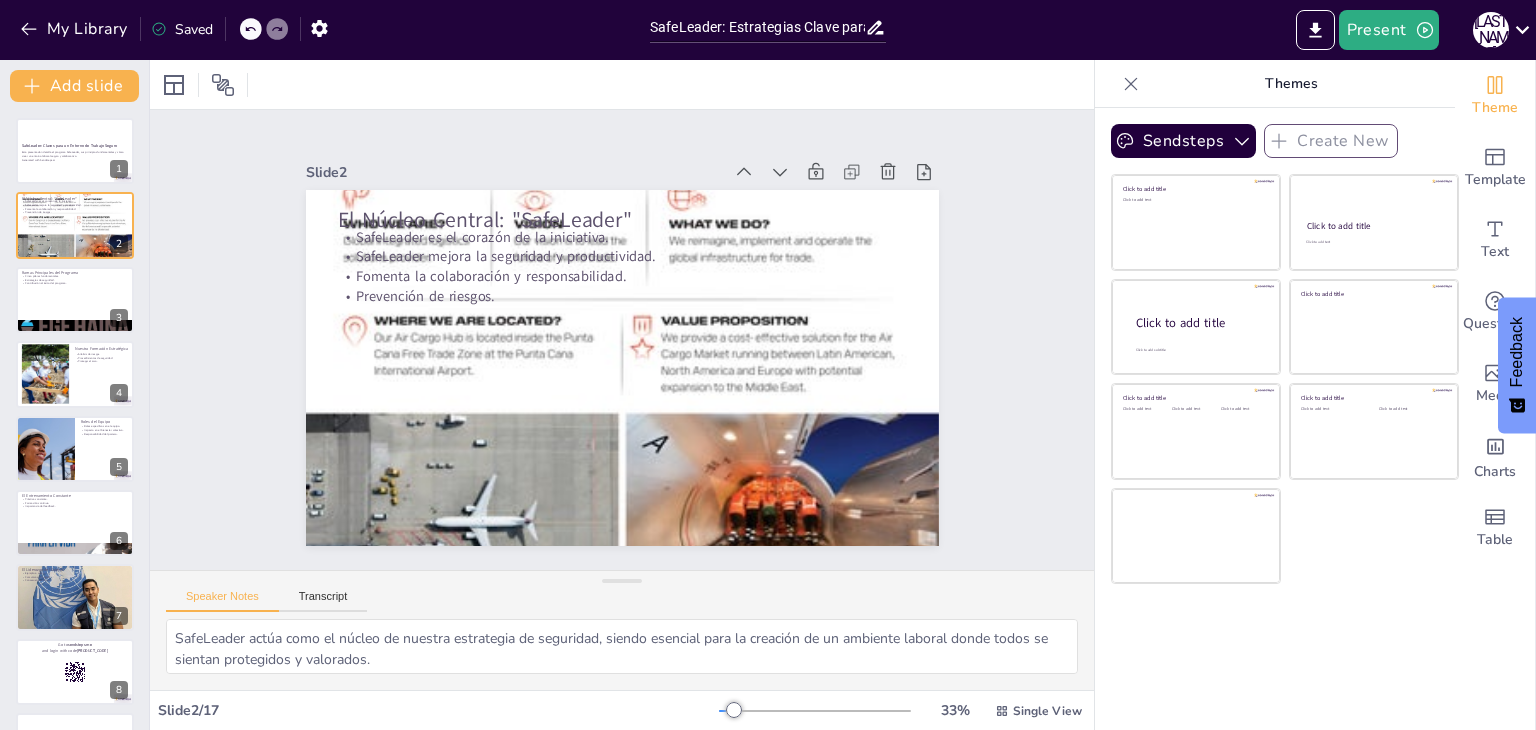 checkbox on "true" 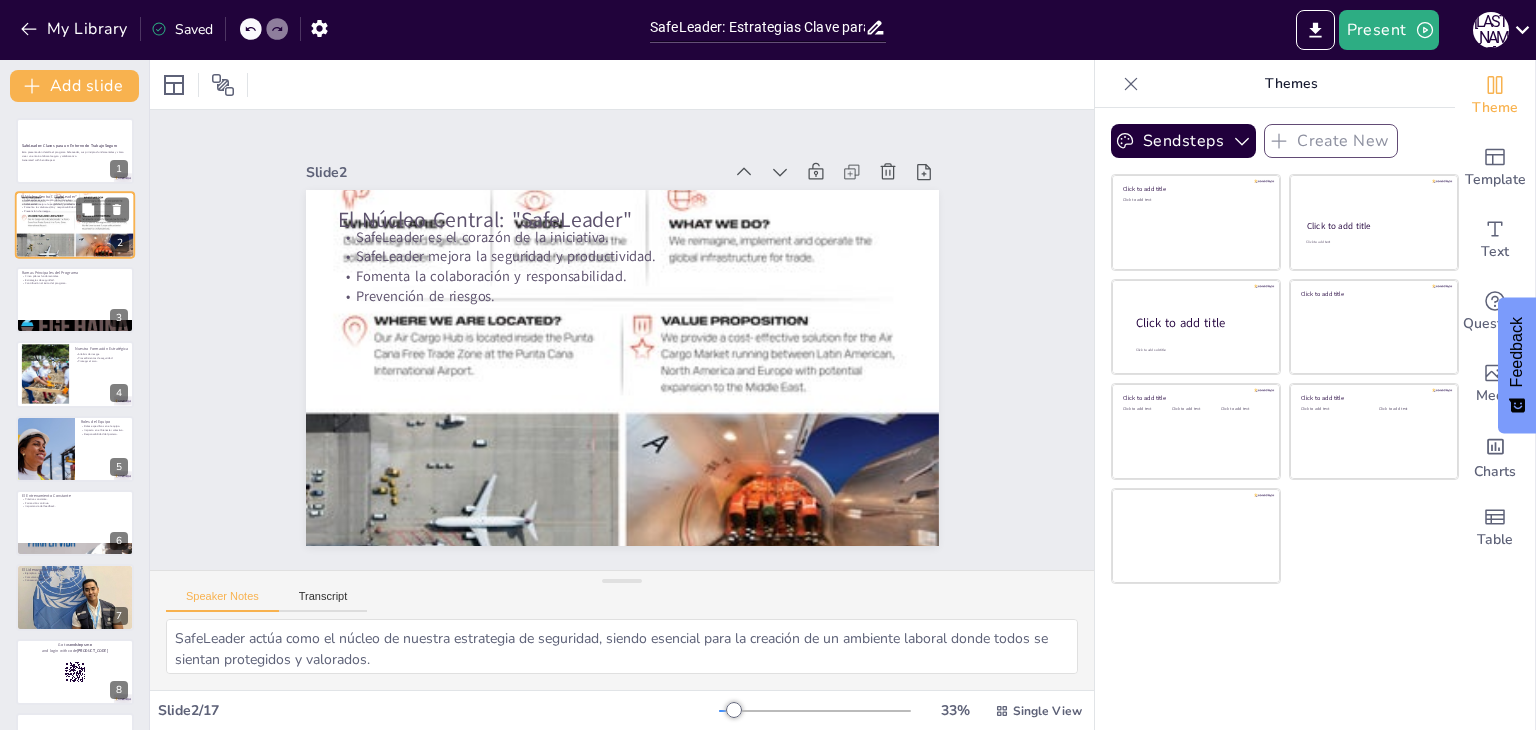 checkbox on "true" 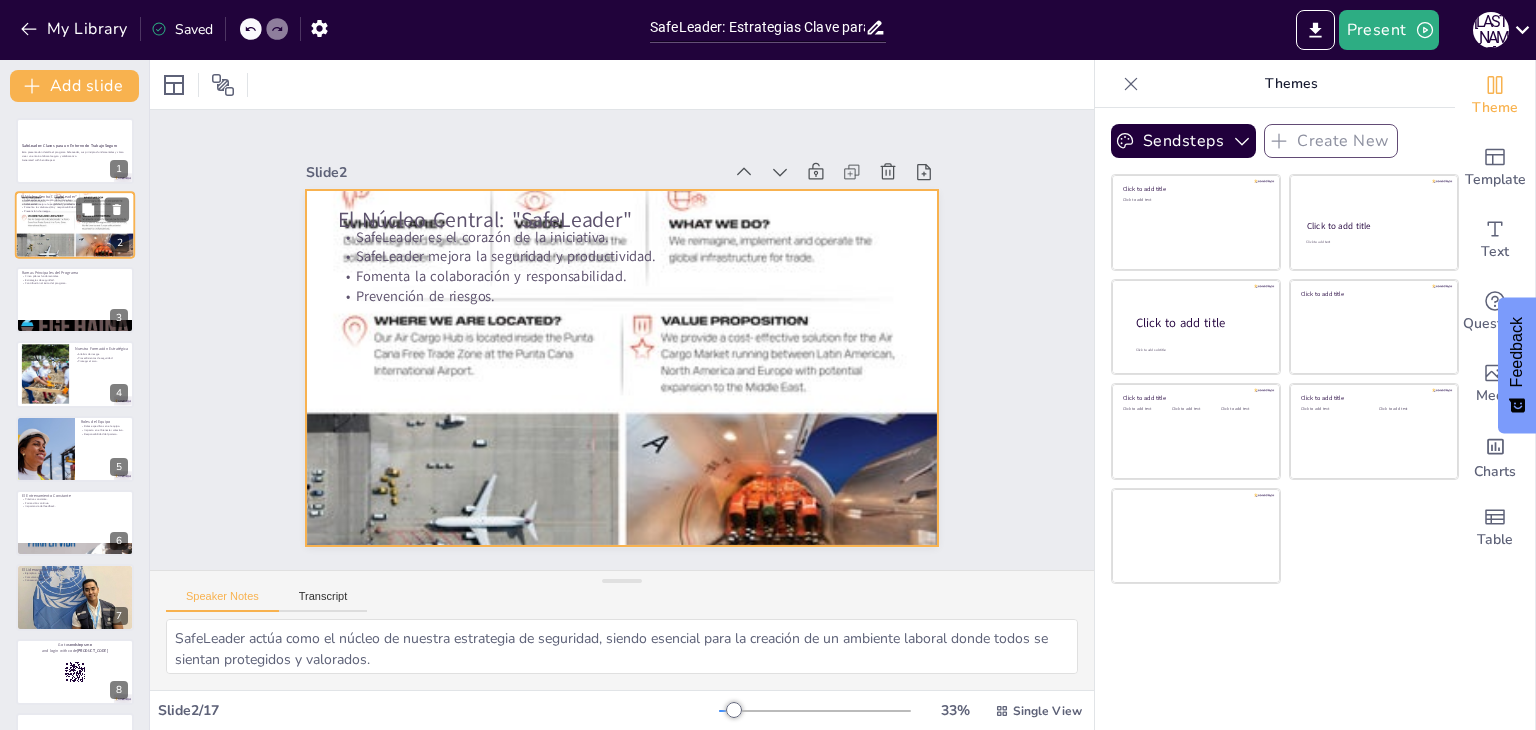 checkbox on "true" 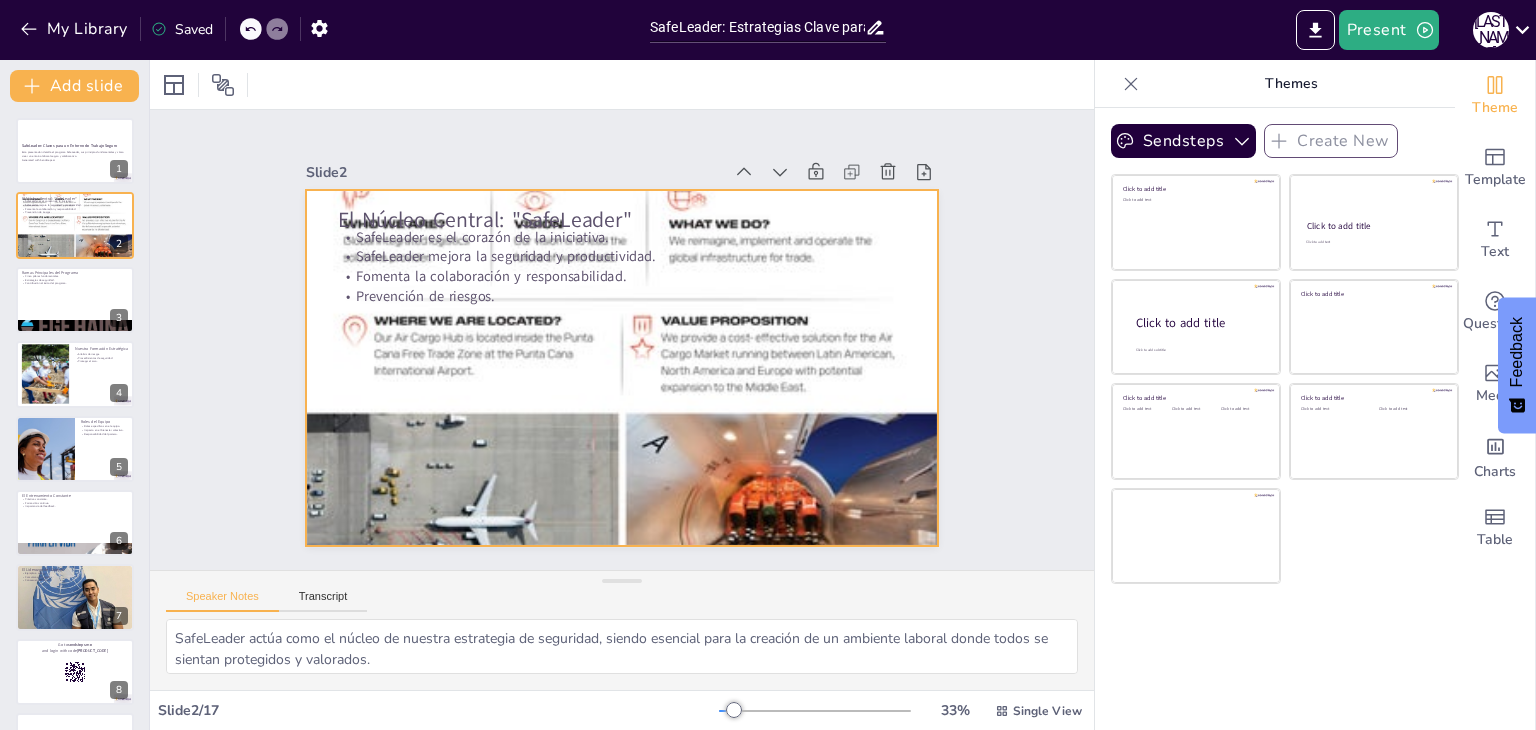 checkbox on "true" 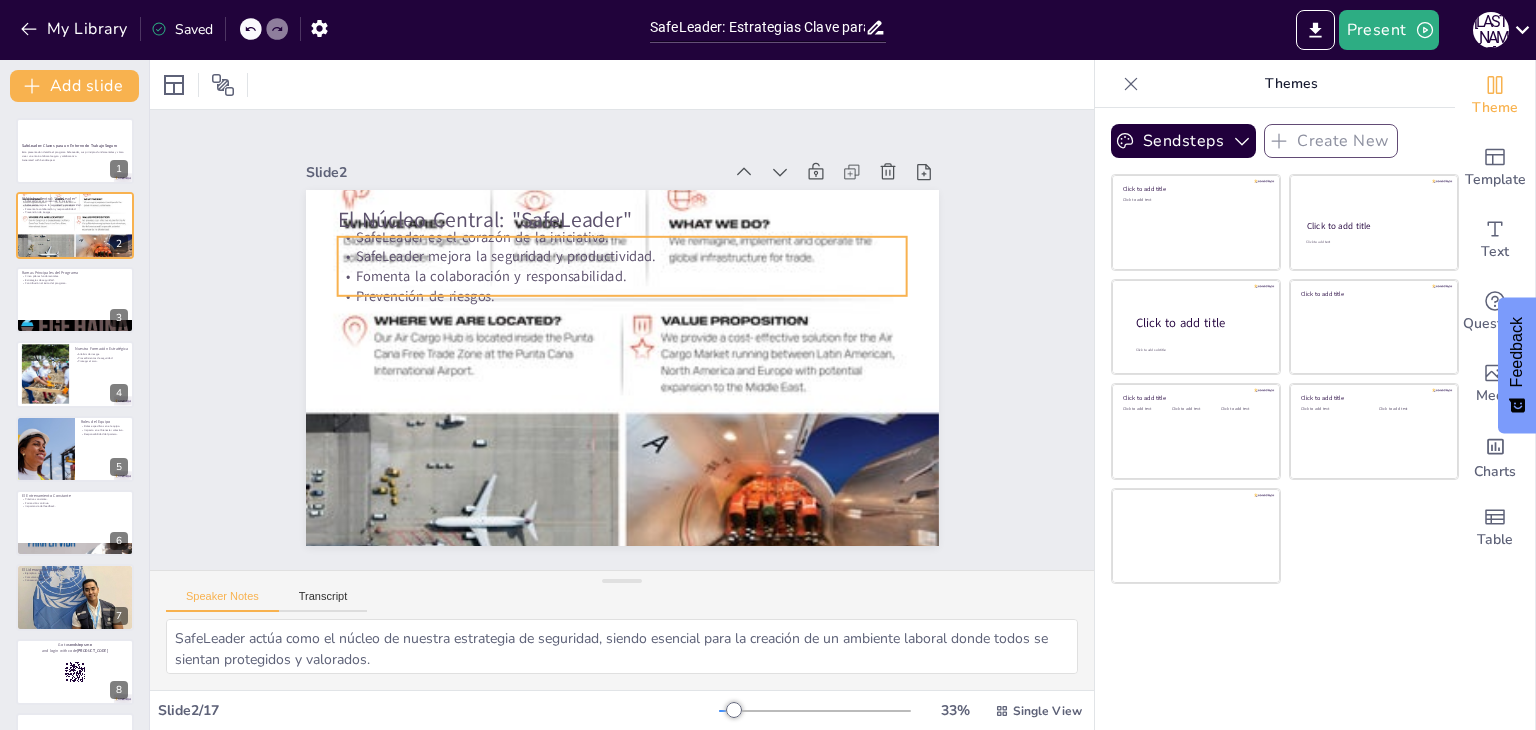 checkbox on "true" 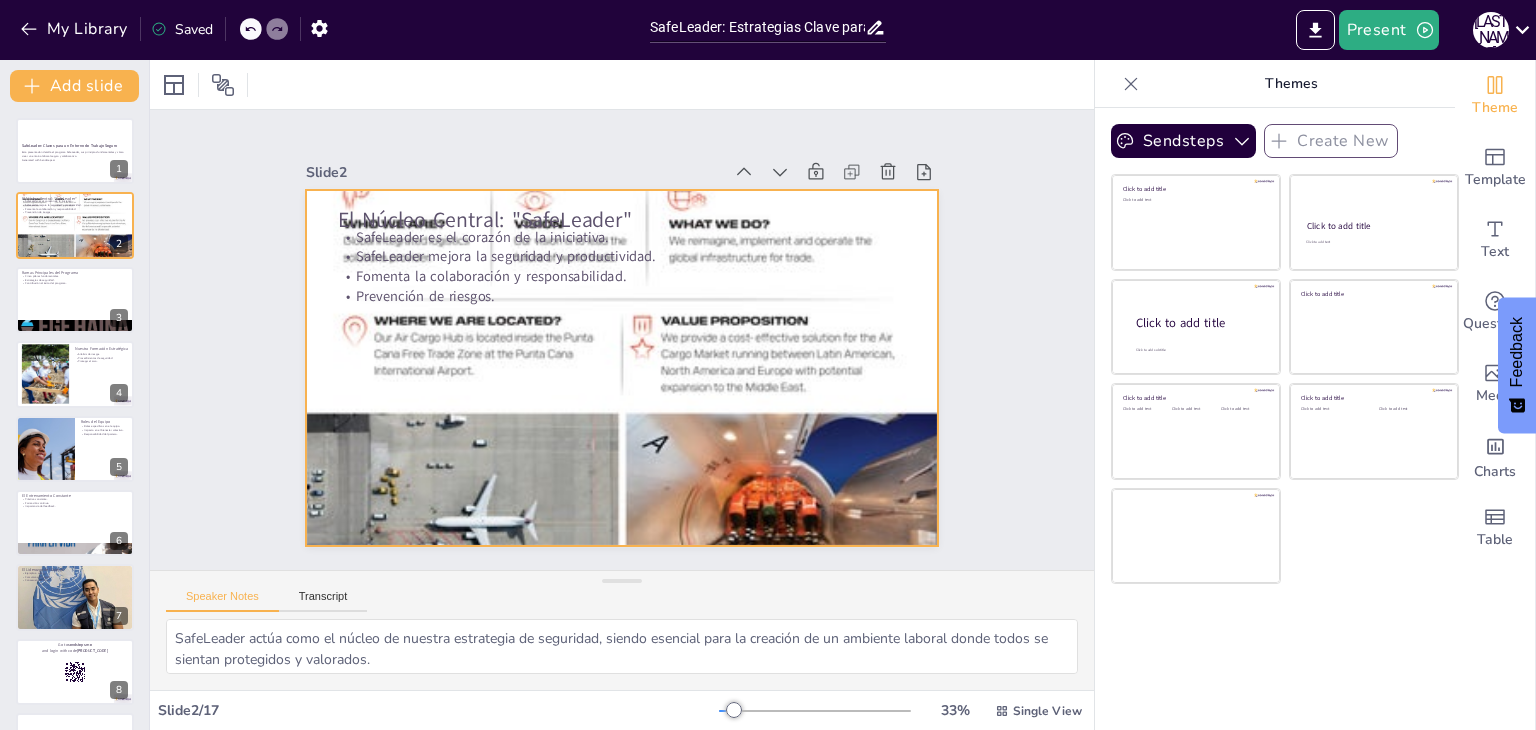 checkbox on "true" 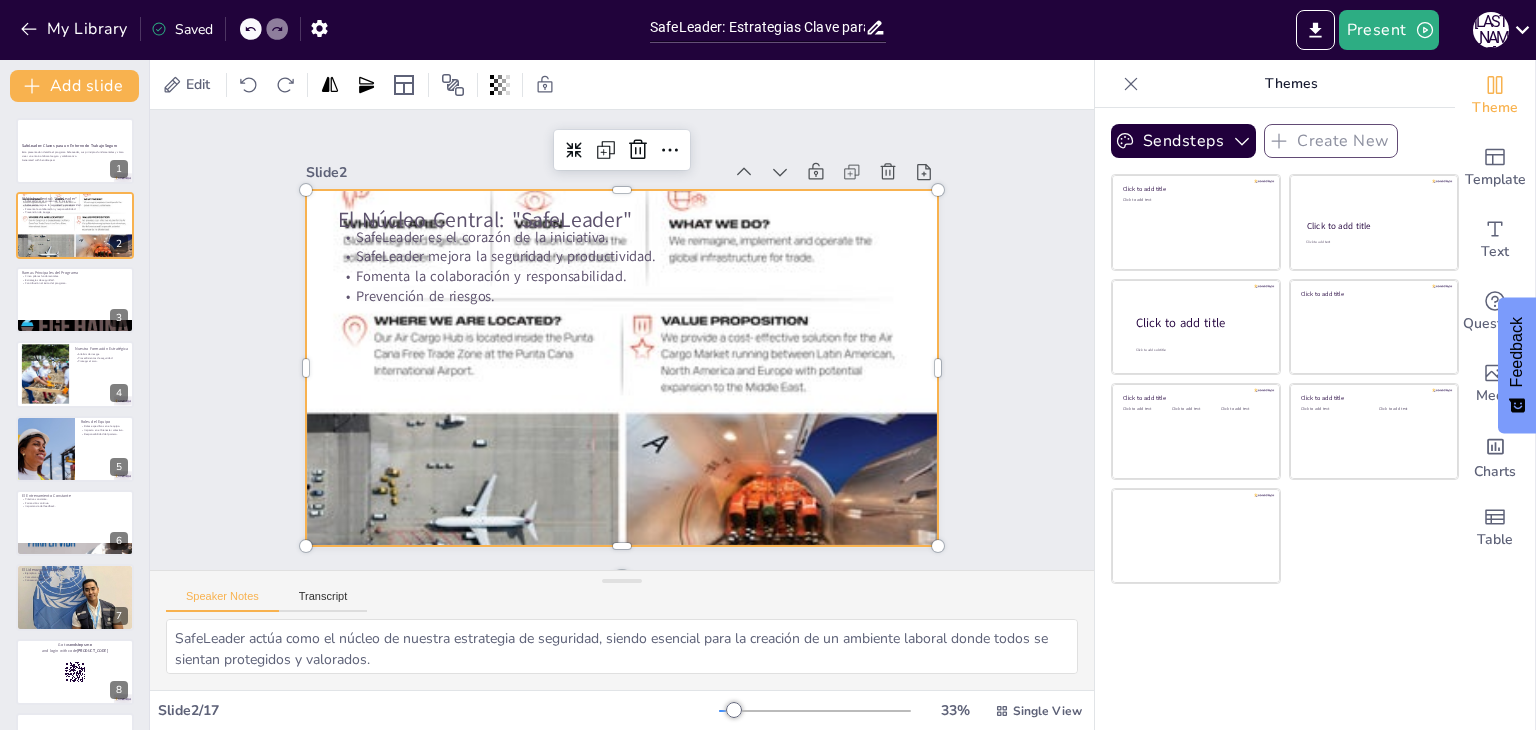 click at bounding box center [601, 359] 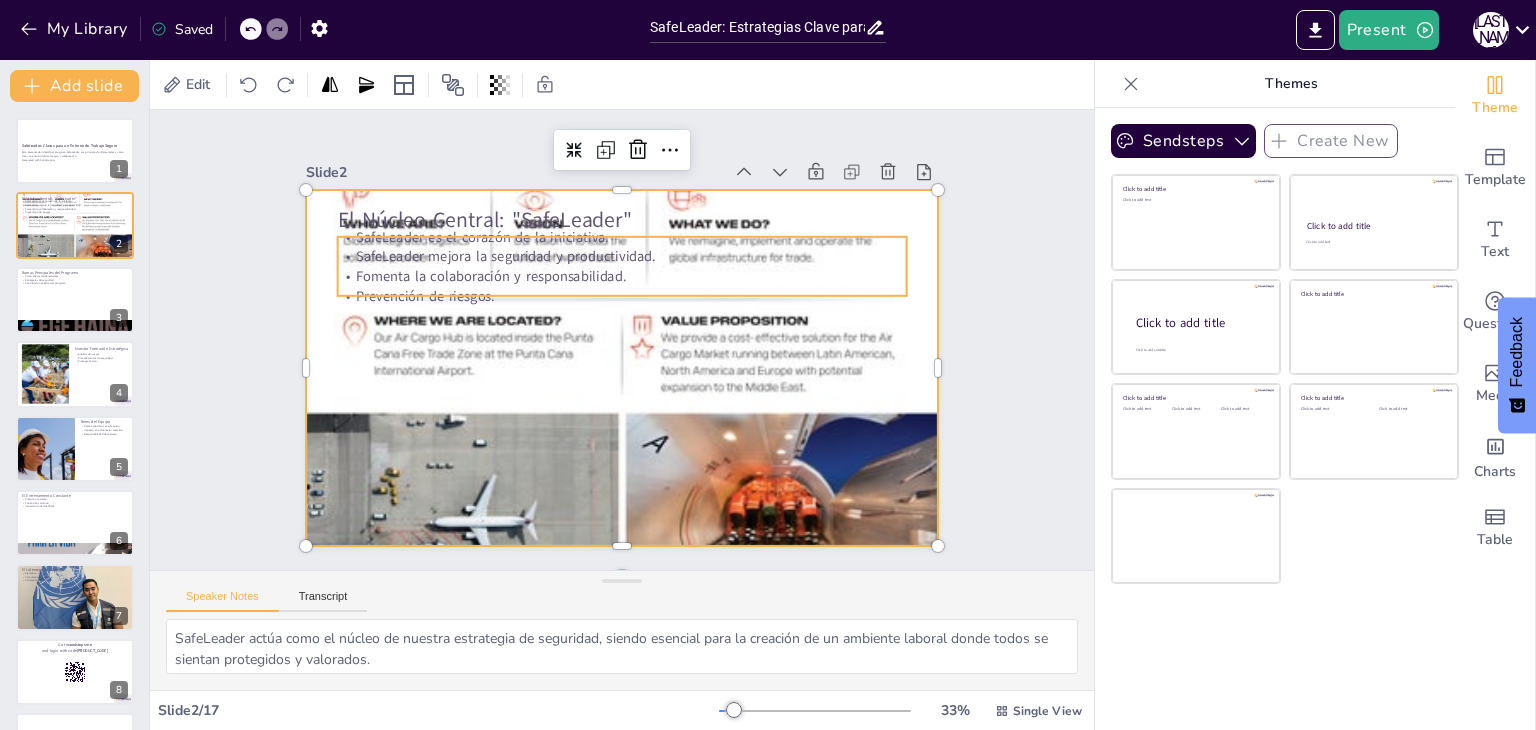 checkbox on "true" 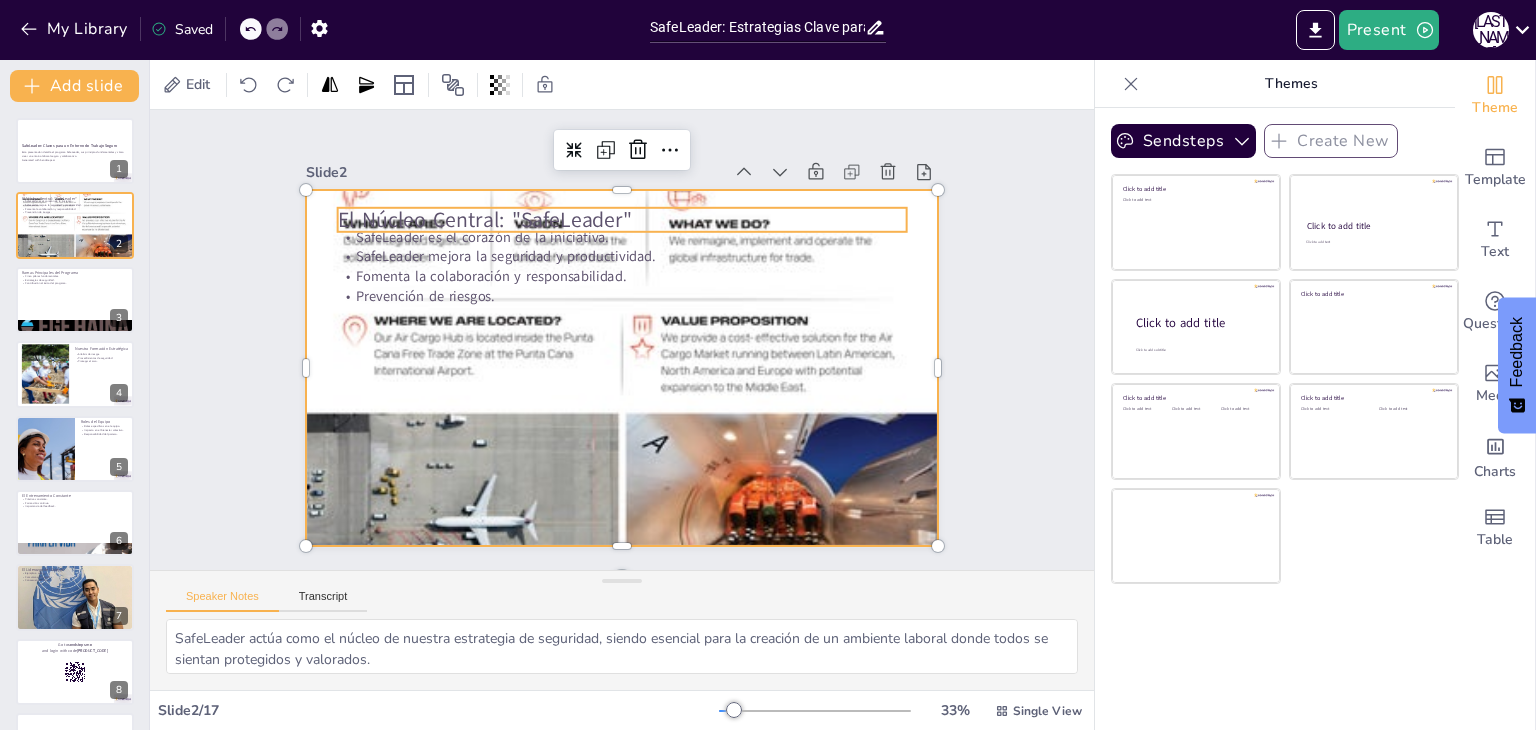 checkbox on "true" 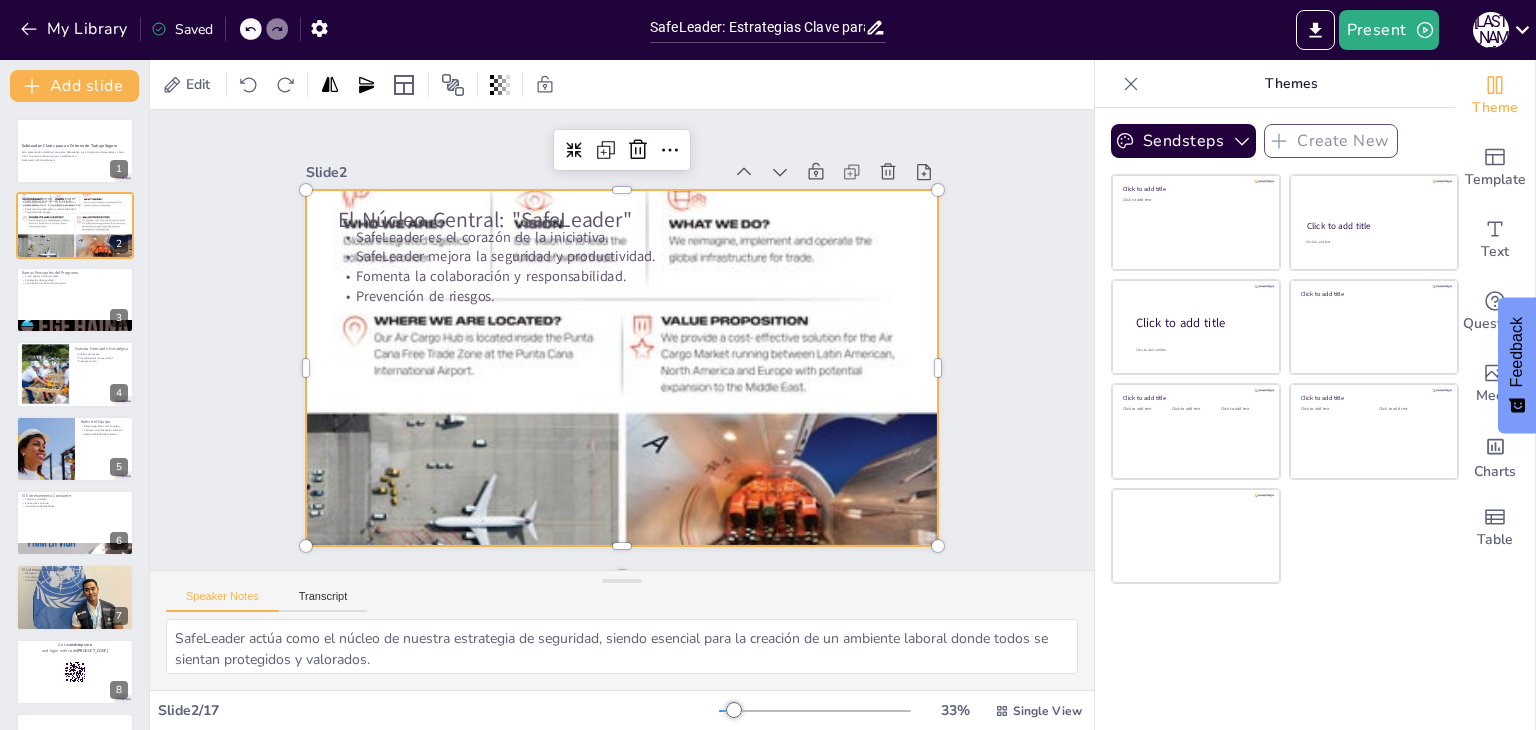 checkbox on "true" 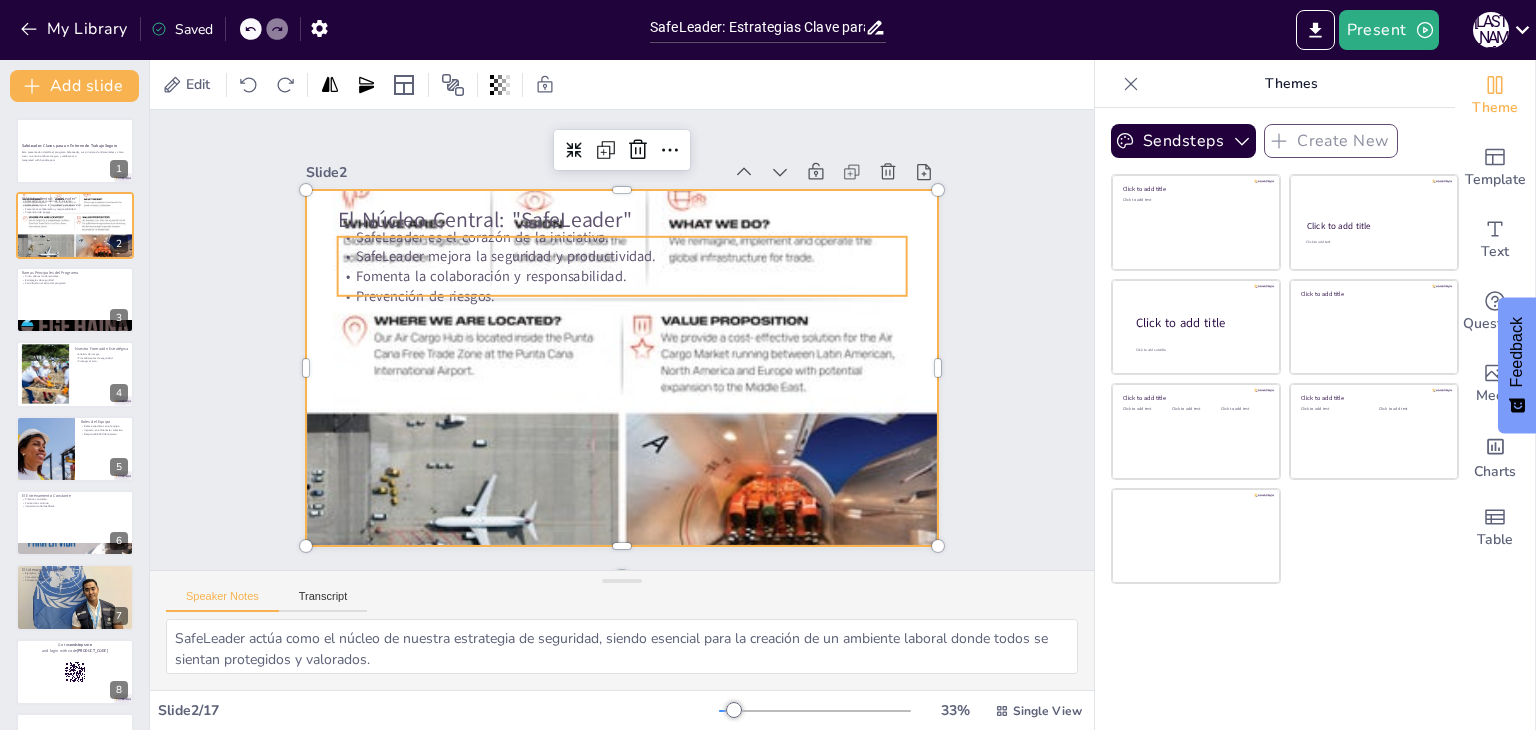 checkbox on "true" 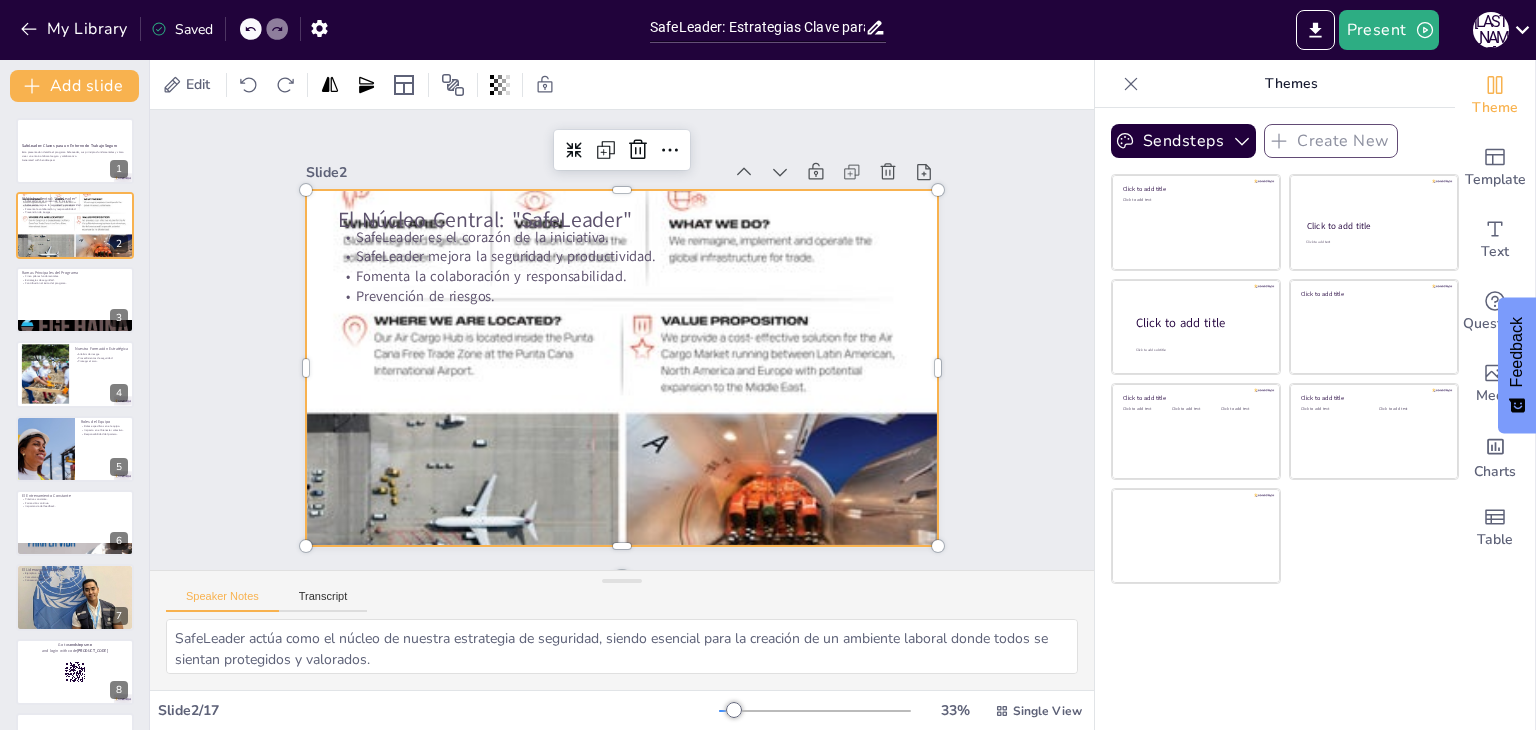 checkbox on "true" 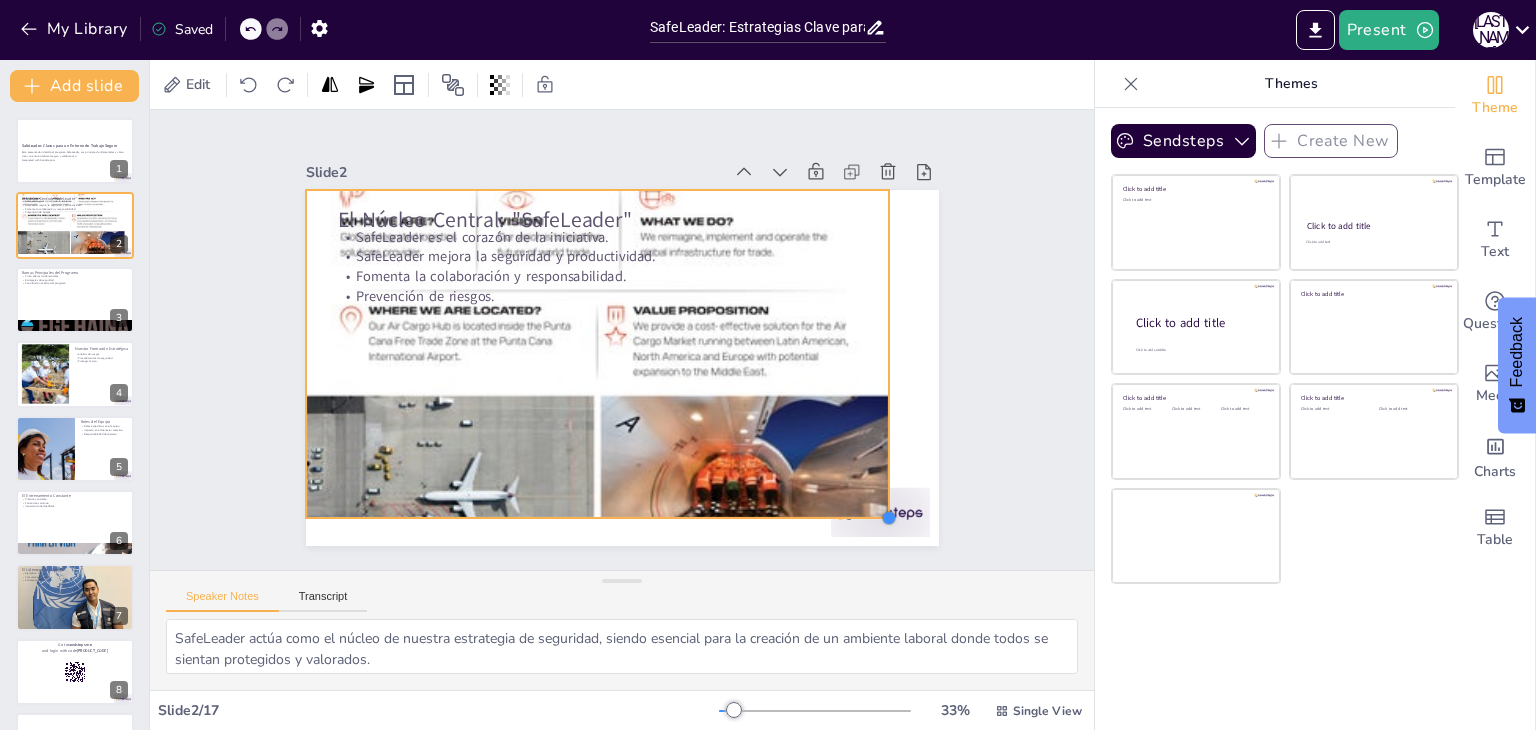 drag, startPoint x: 920, startPoint y: 534, endPoint x: 865, endPoint y: 506, distance: 61.7171 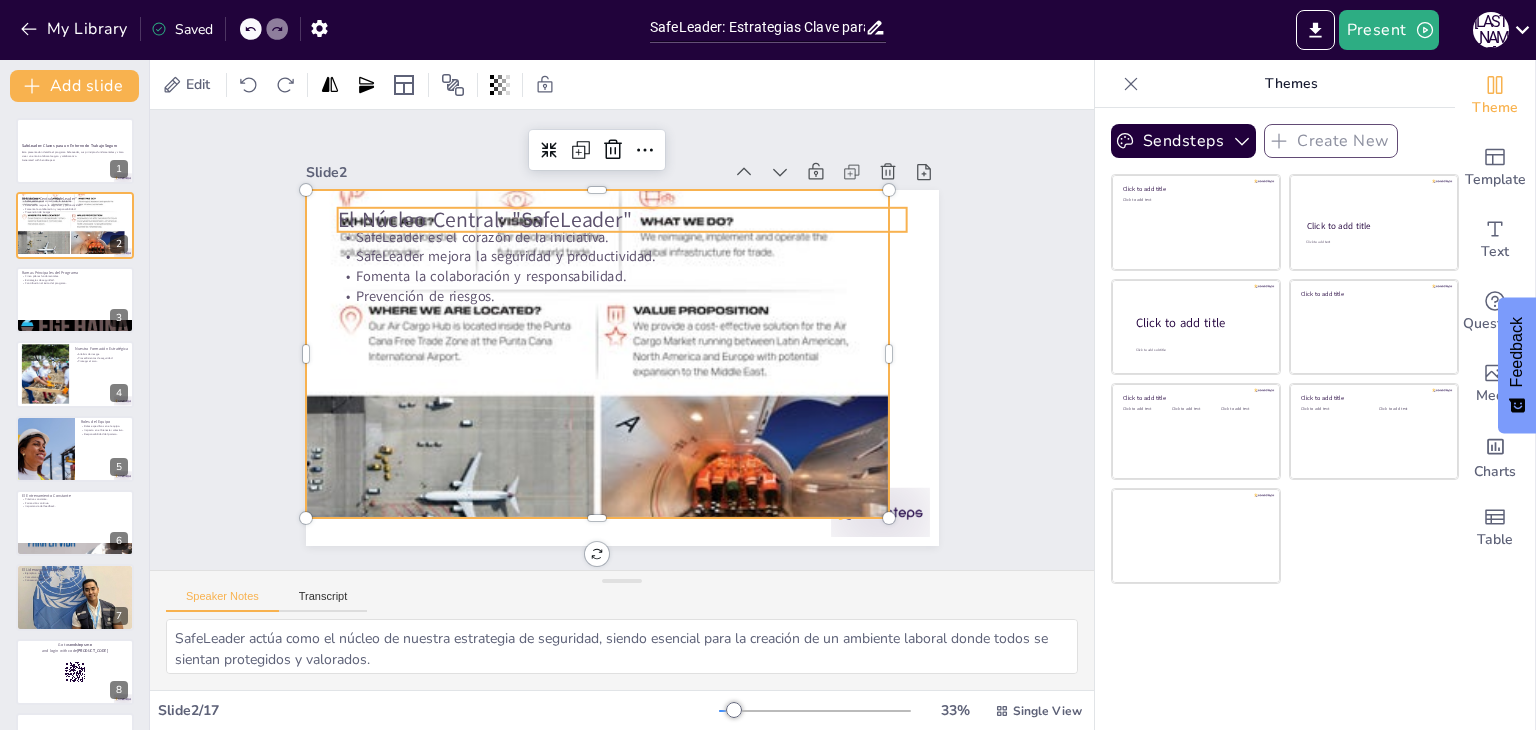 click on "El Núcleo Central: "SafeLeader"" at bounding box center (682, 236) 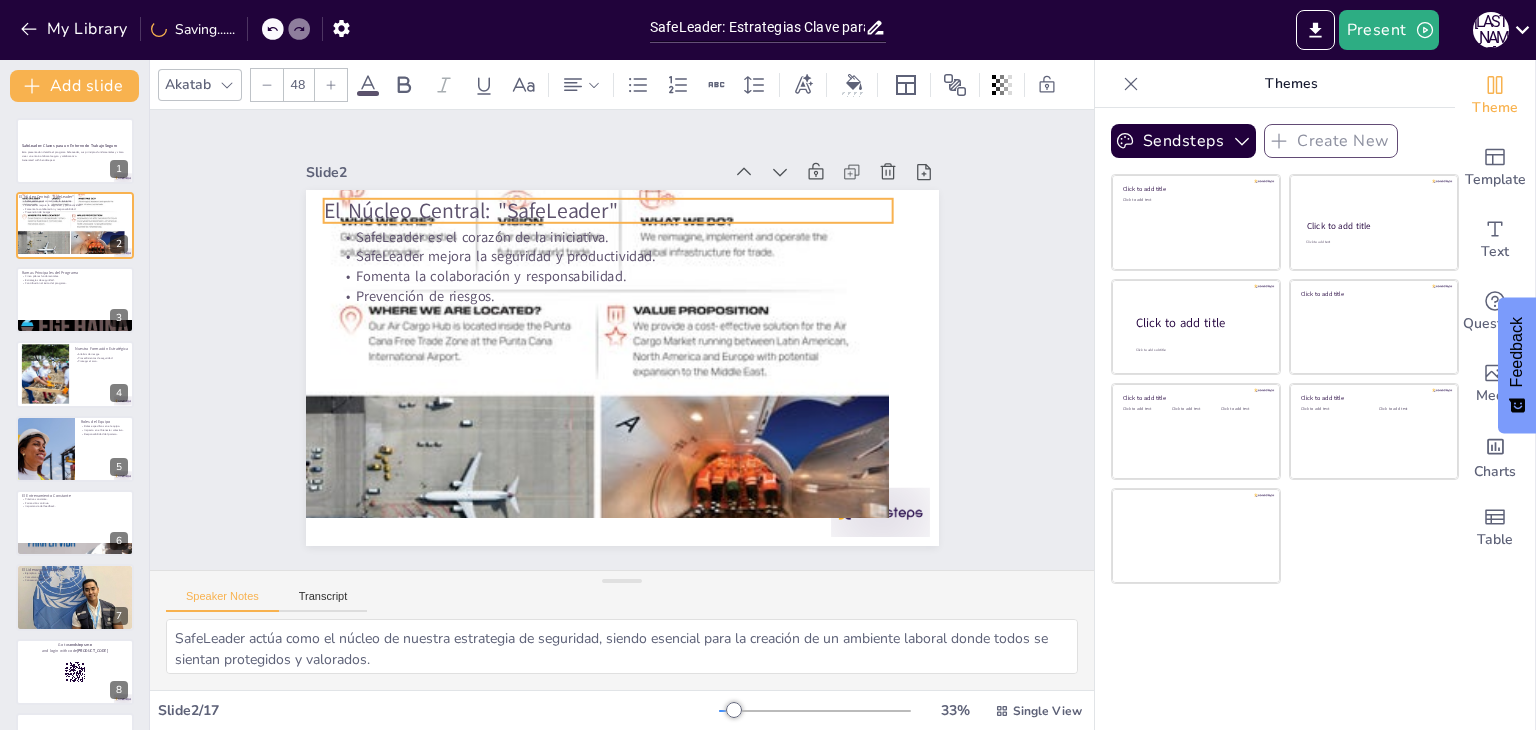 drag, startPoint x: 480, startPoint y: 217, endPoint x: 466, endPoint y: 208, distance: 16.643316 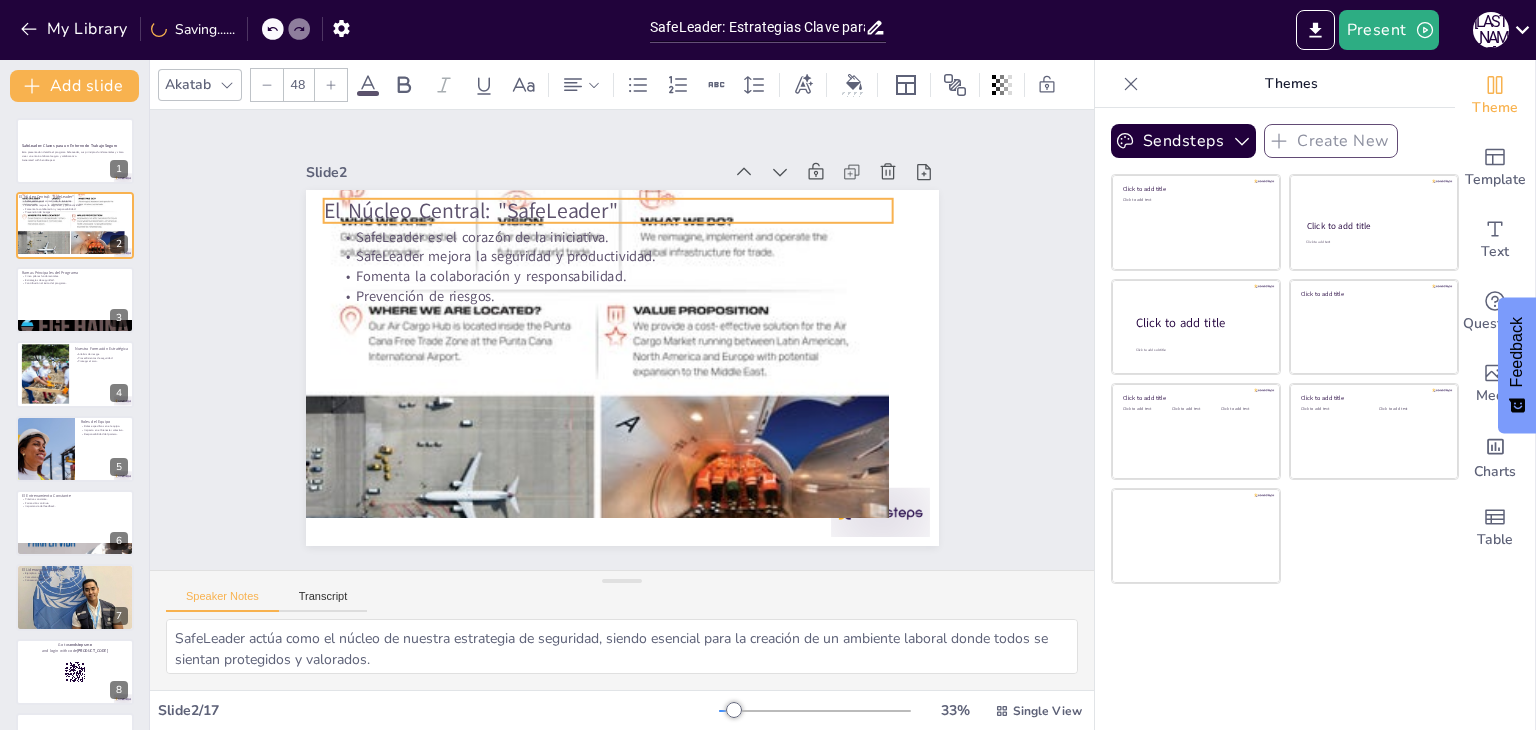 click on "El Núcleo Central: "SafeLeader"" at bounding box center (674, 221) 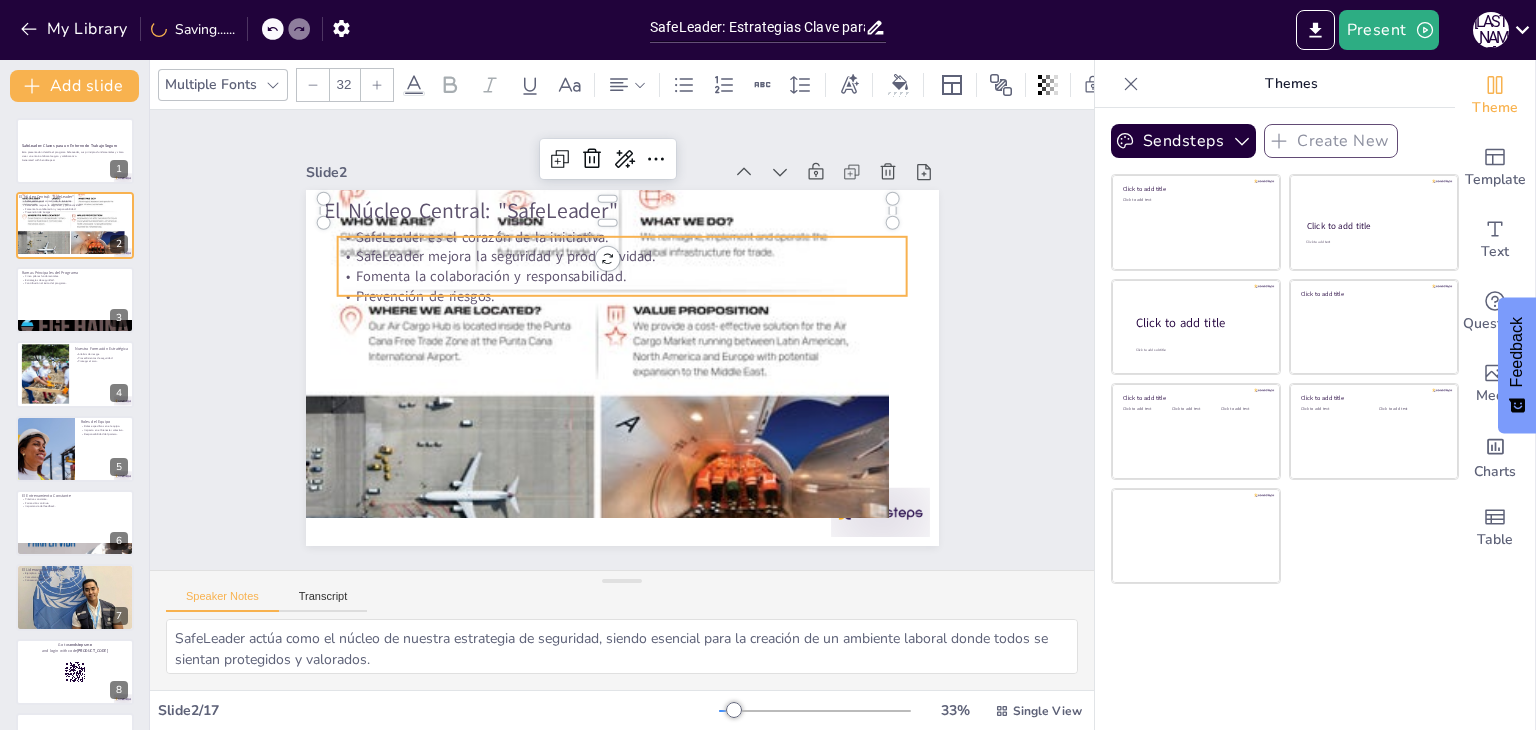 click on "SafeLeader mejora la seguridad y productividad." at bounding box center (648, 419) 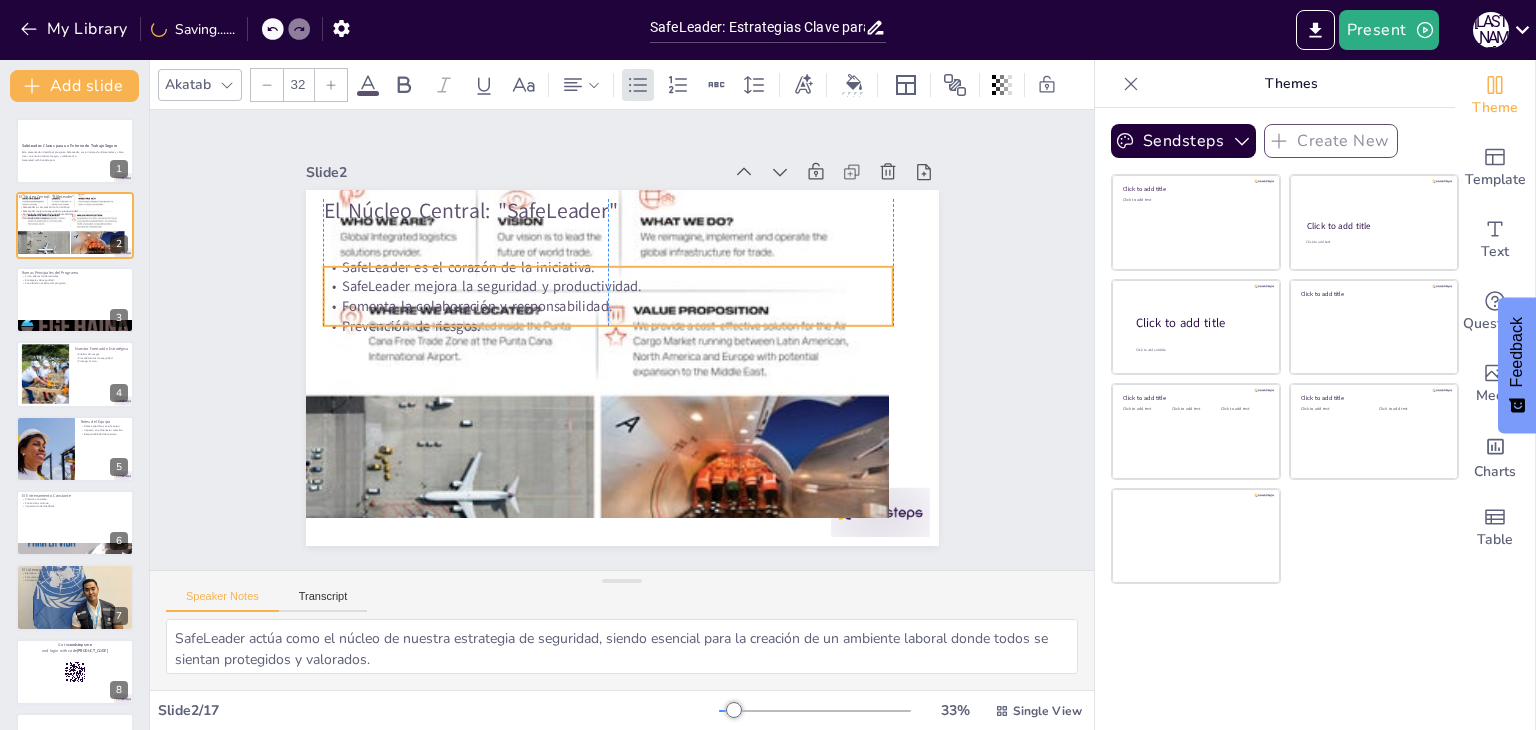 drag, startPoint x: 484, startPoint y: 283, endPoint x: 472, endPoint y: 313, distance: 32.31099 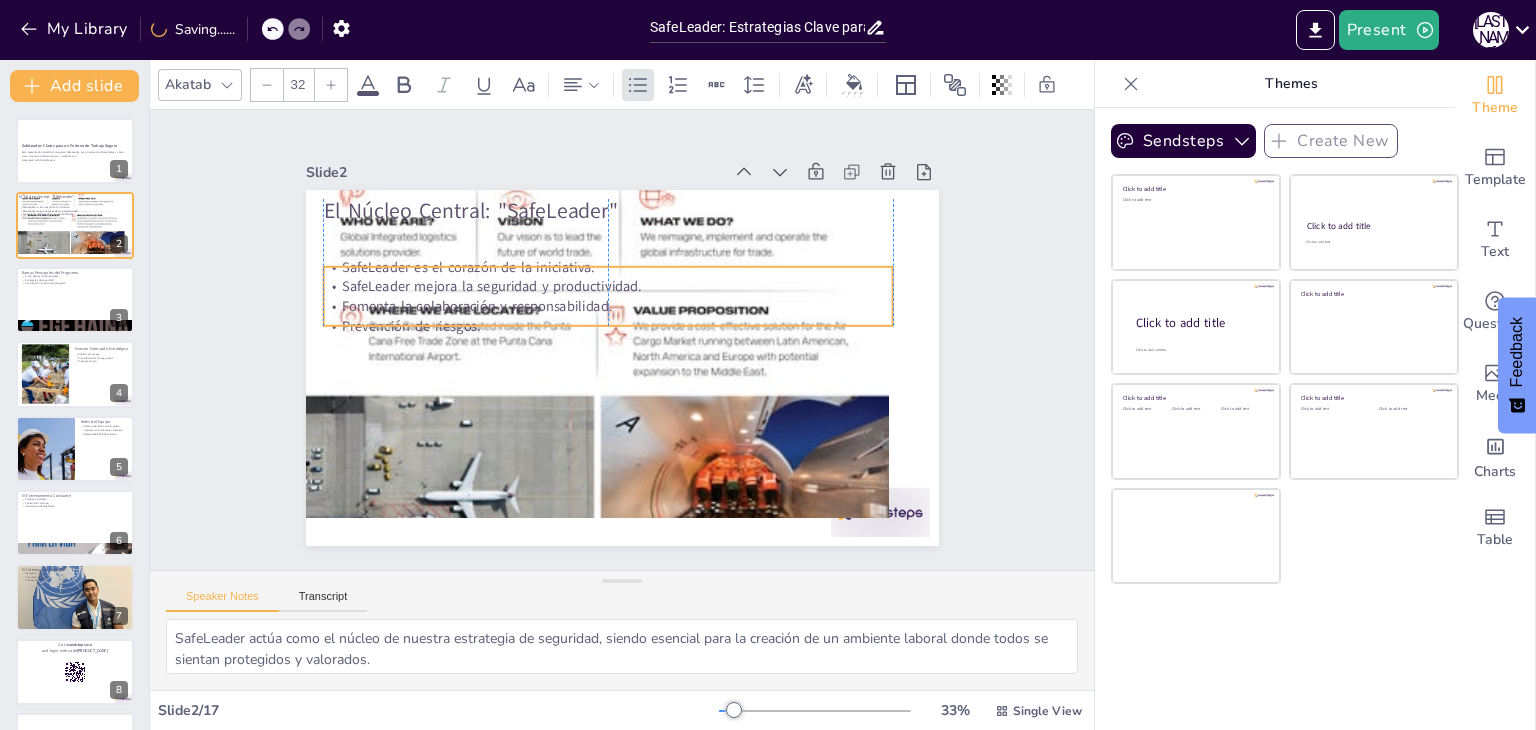 click on "Prevención de riesgos." at bounding box center [633, 323] 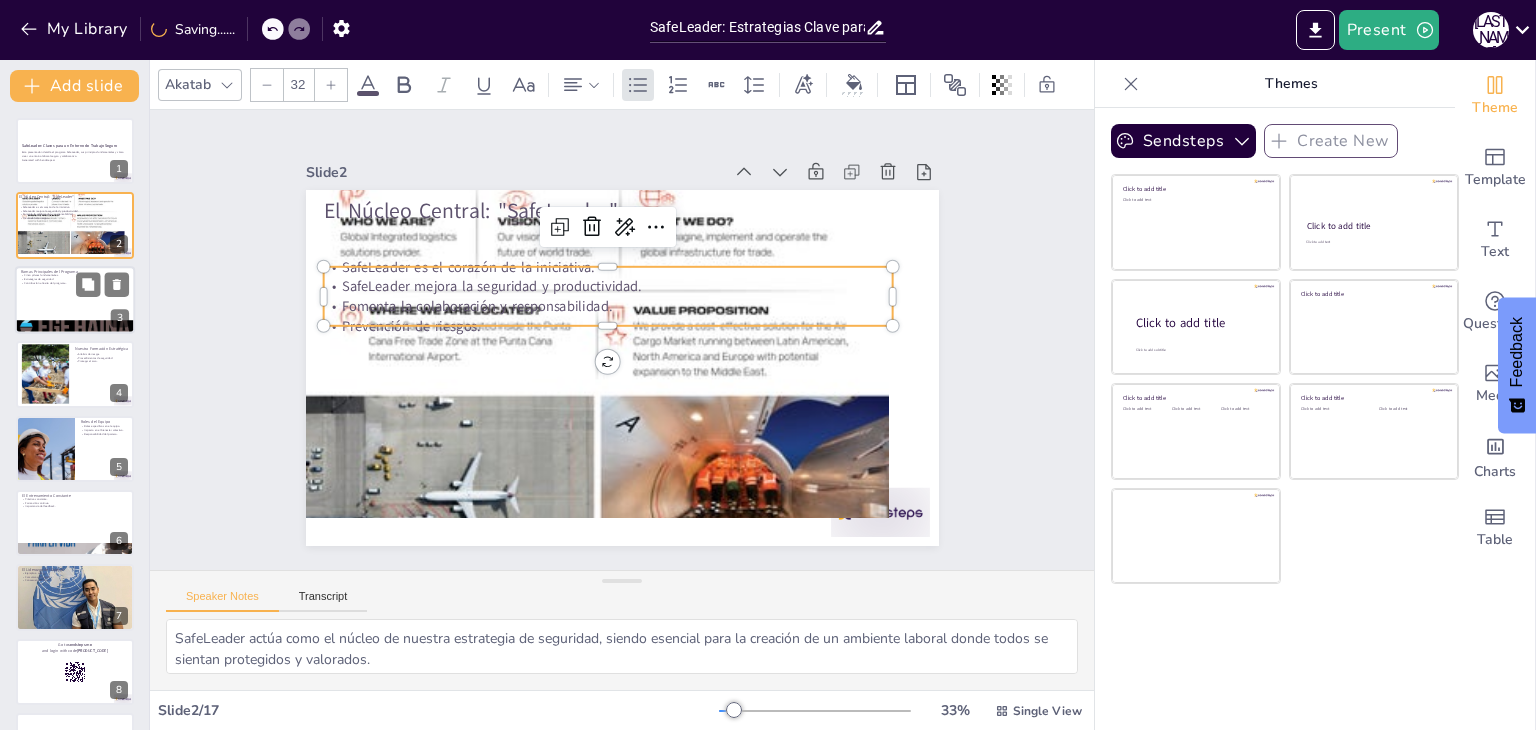 click on "Contribución al éxito del programa." at bounding box center (75, 283) 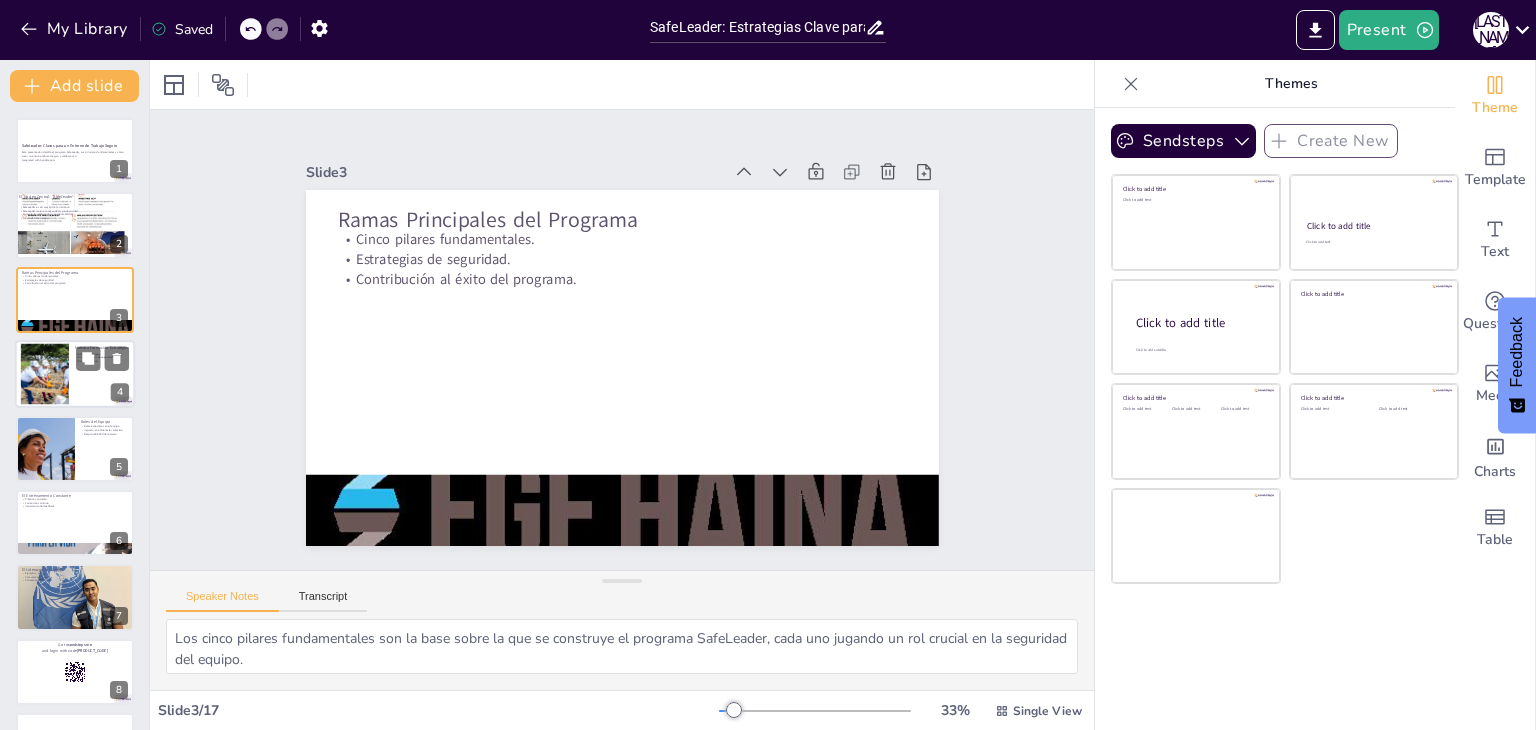 click at bounding box center [44, 374] 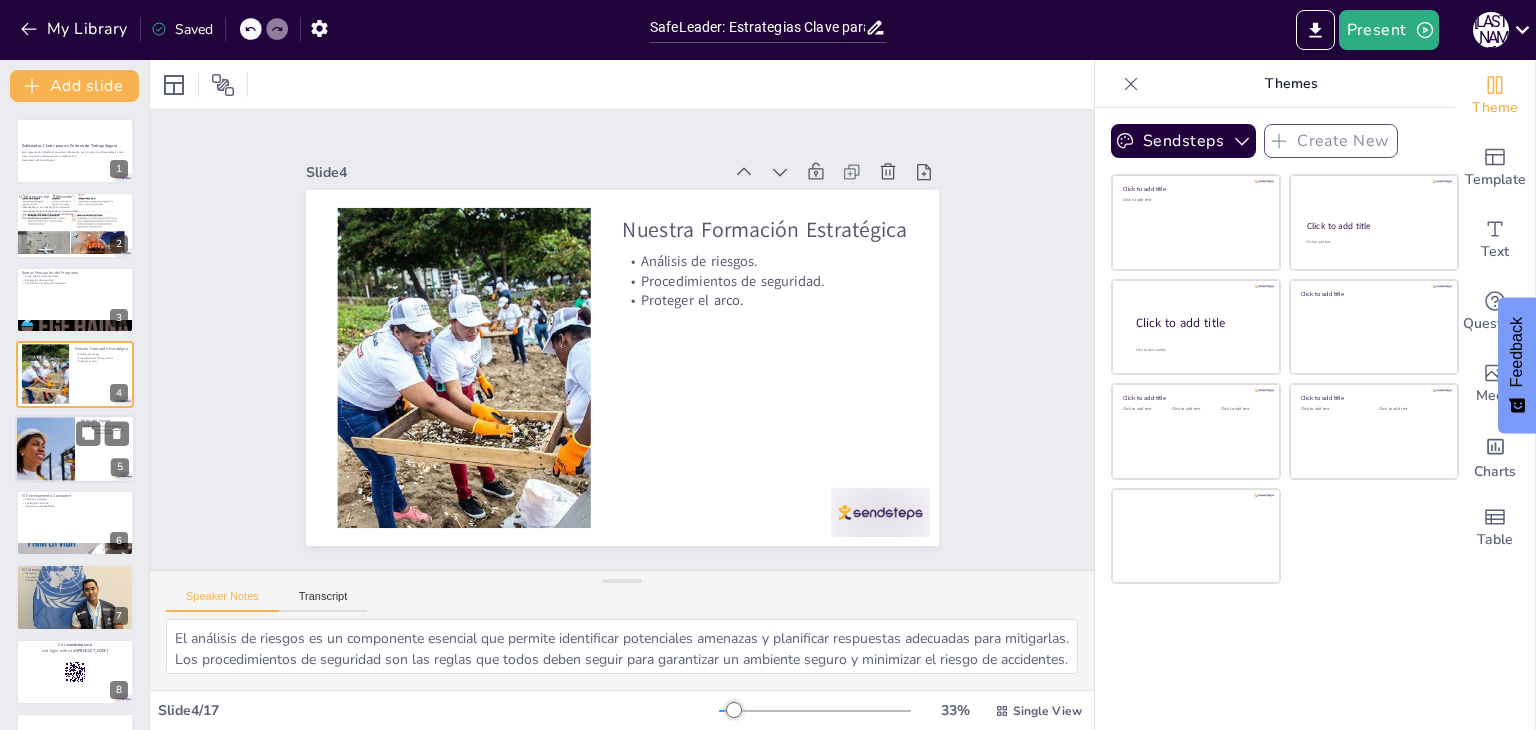 click at bounding box center [45, 449] 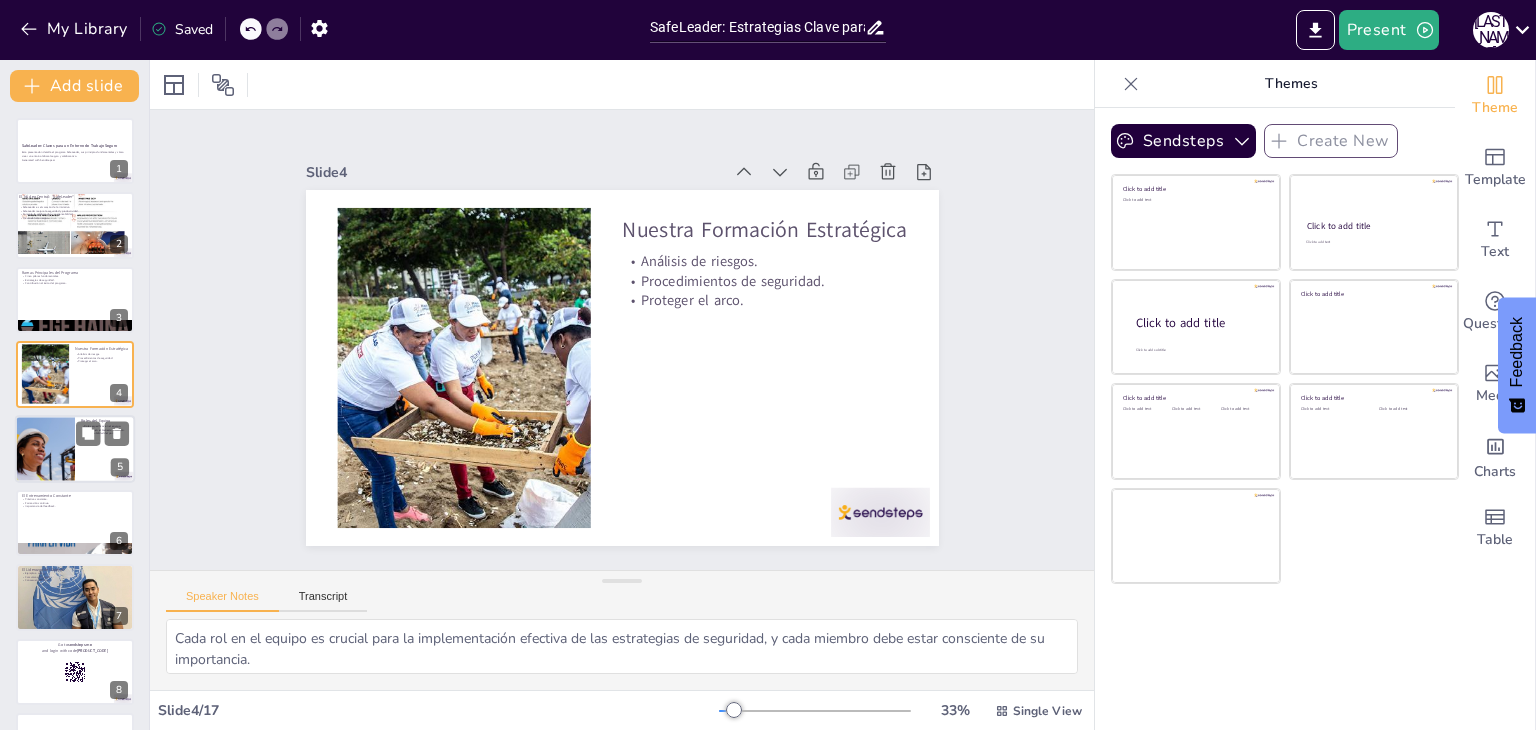 scroll, scrollTop: 32, scrollLeft: 0, axis: vertical 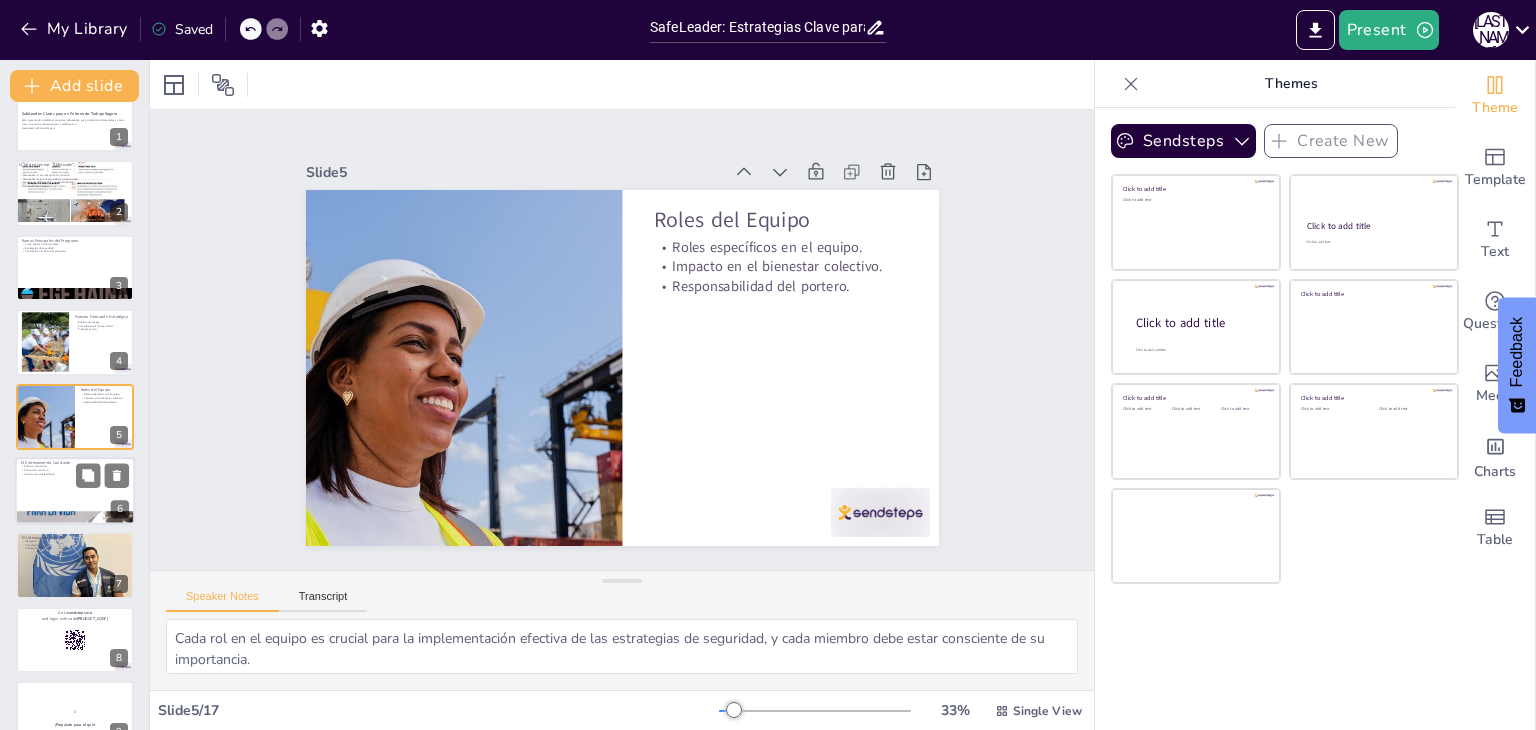 click at bounding box center [75, 491] 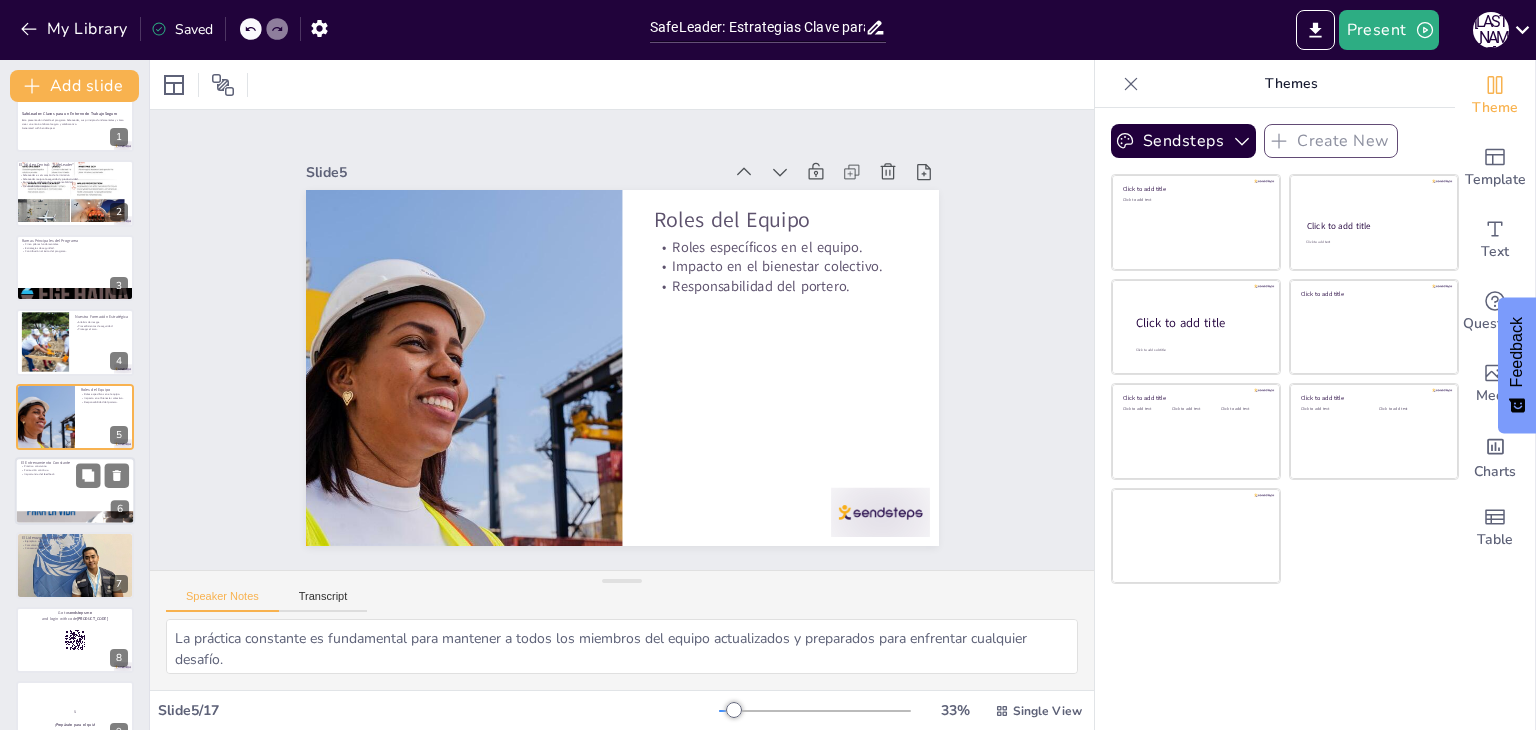 scroll, scrollTop: 107, scrollLeft: 0, axis: vertical 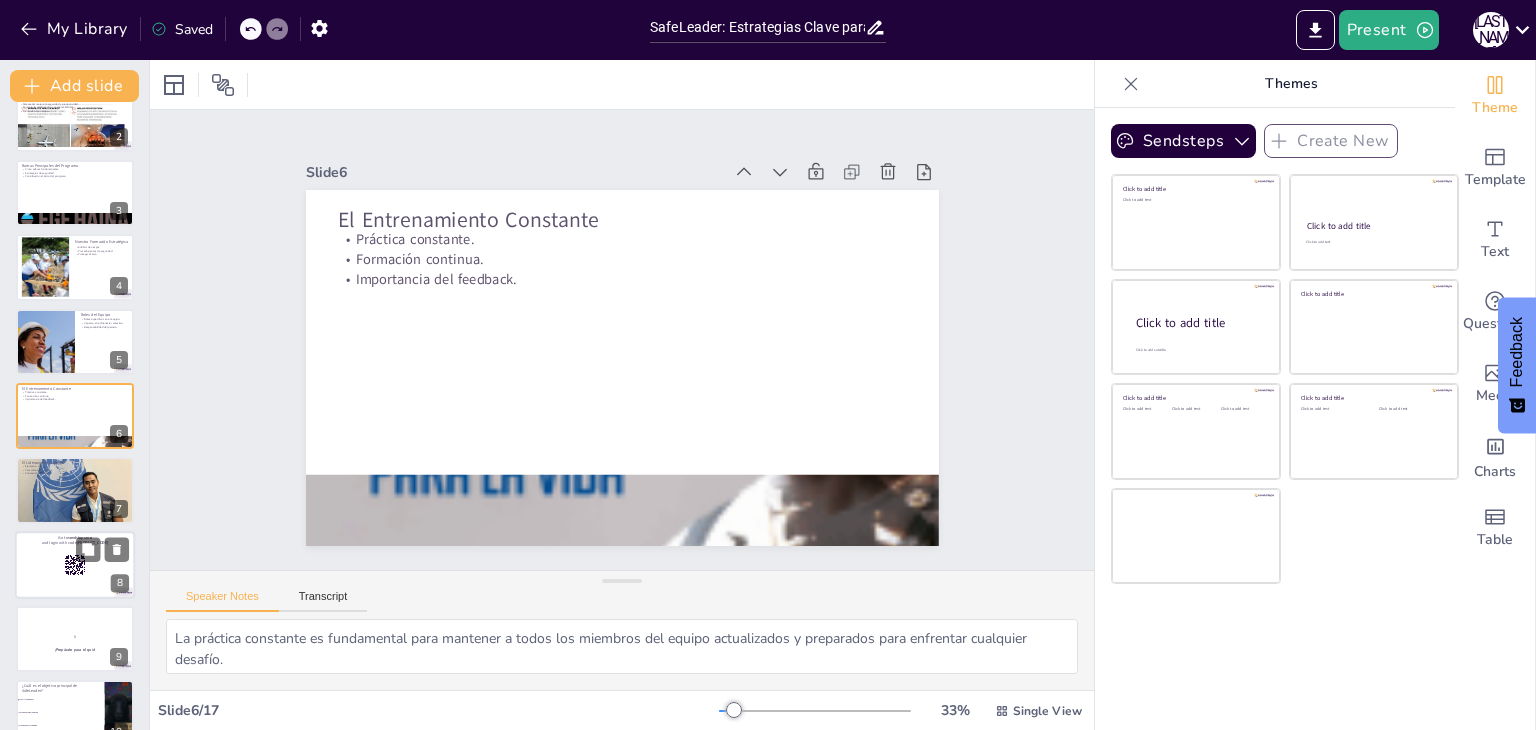 click at bounding box center [75, 565] 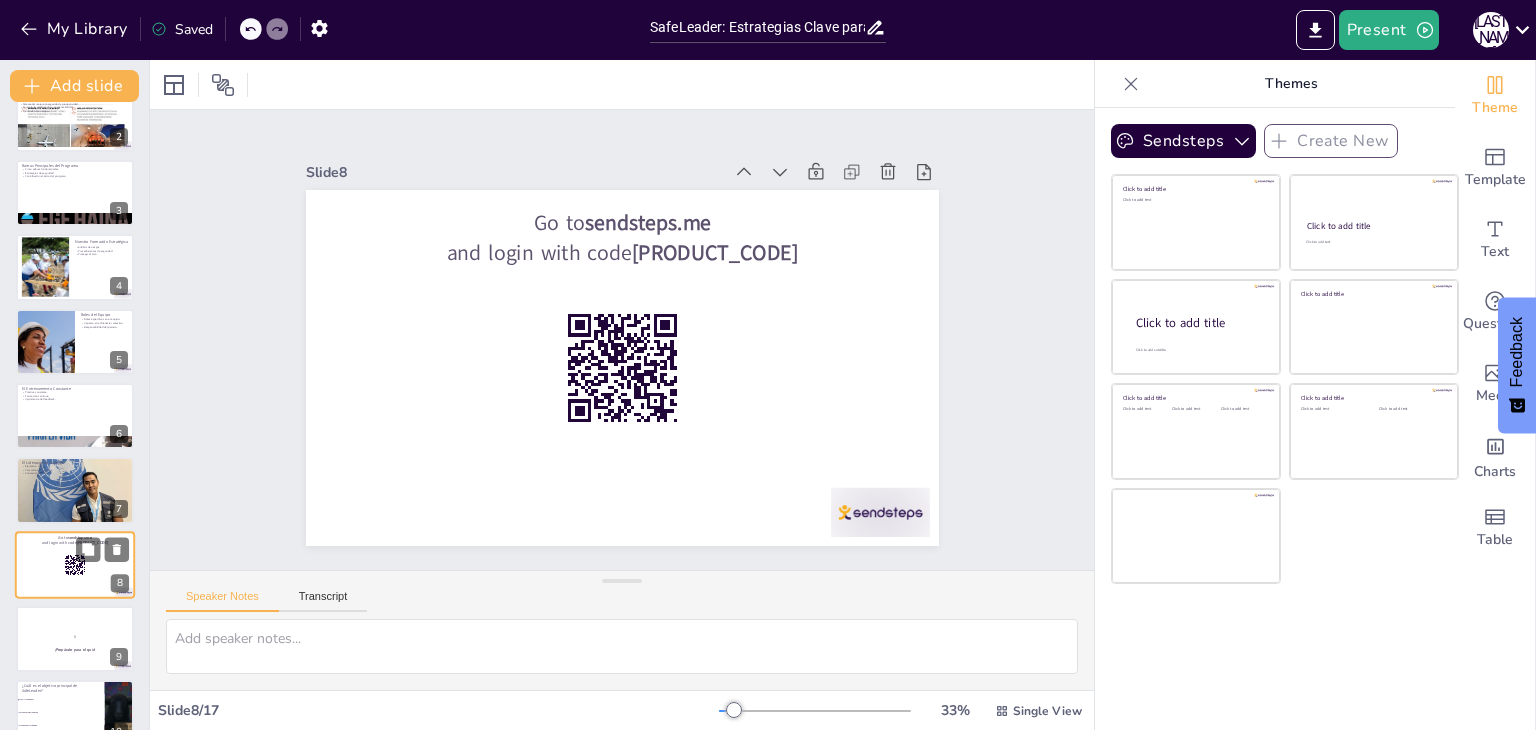 scroll, scrollTop: 256, scrollLeft: 0, axis: vertical 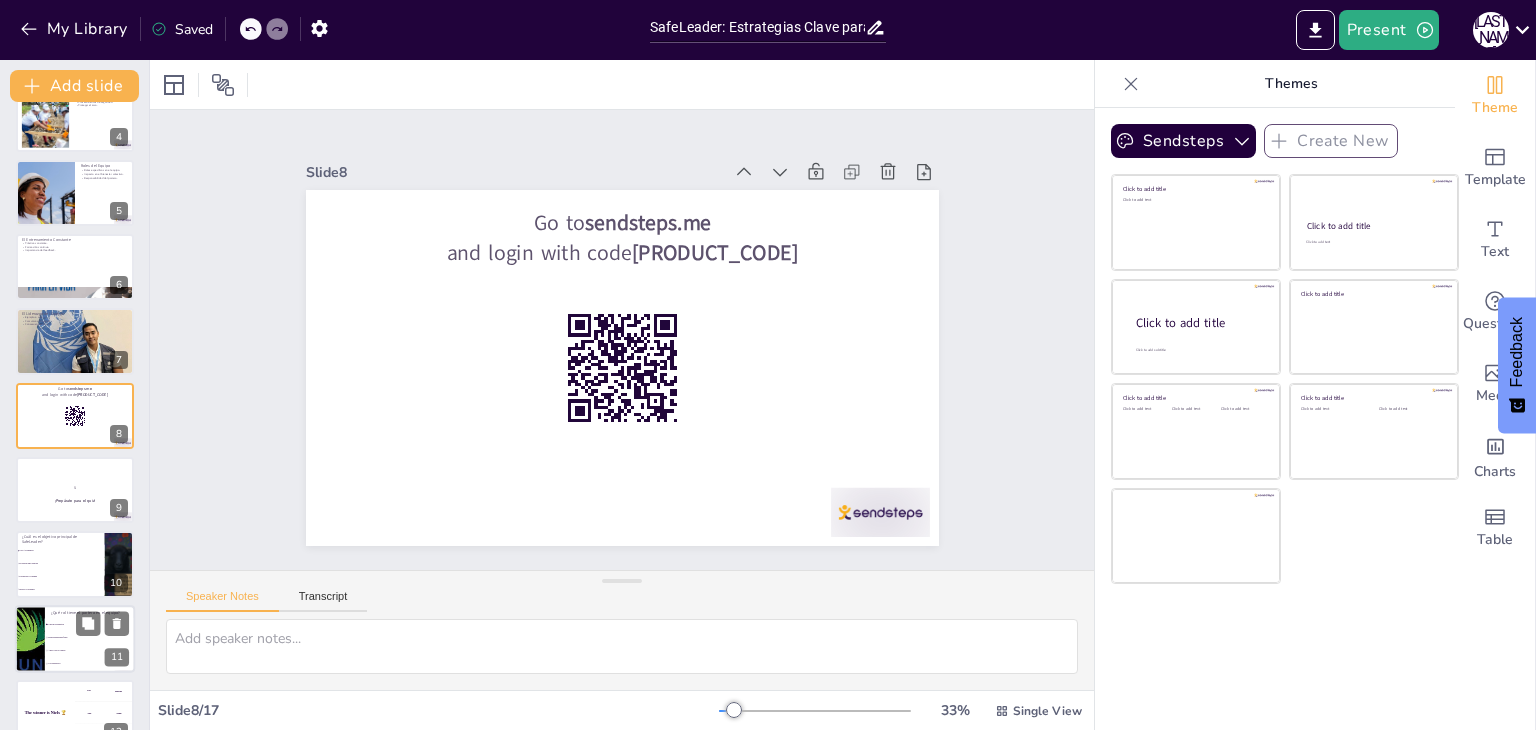 click on "Responsabilidad final" at bounding box center [91, 637] 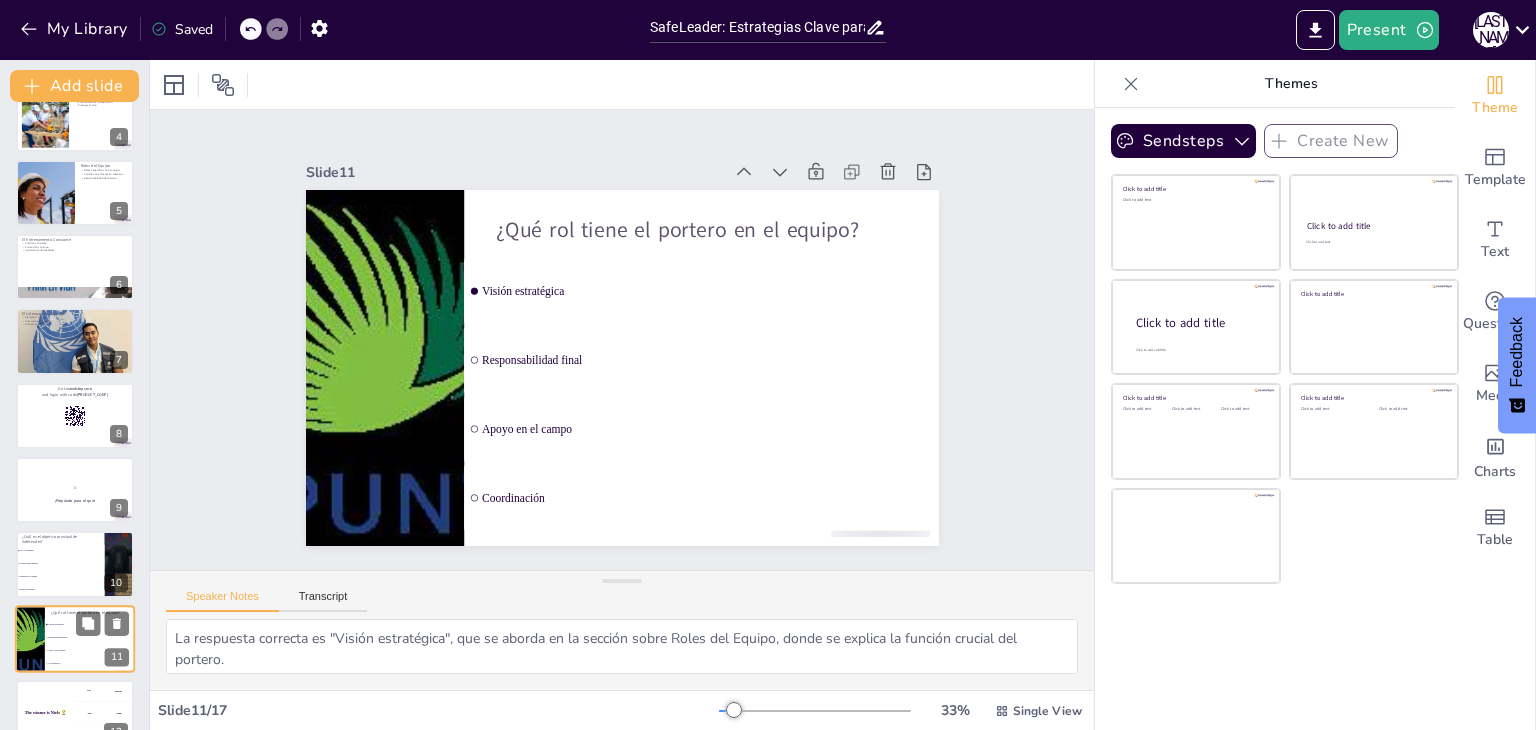 scroll, scrollTop: 479, scrollLeft: 0, axis: vertical 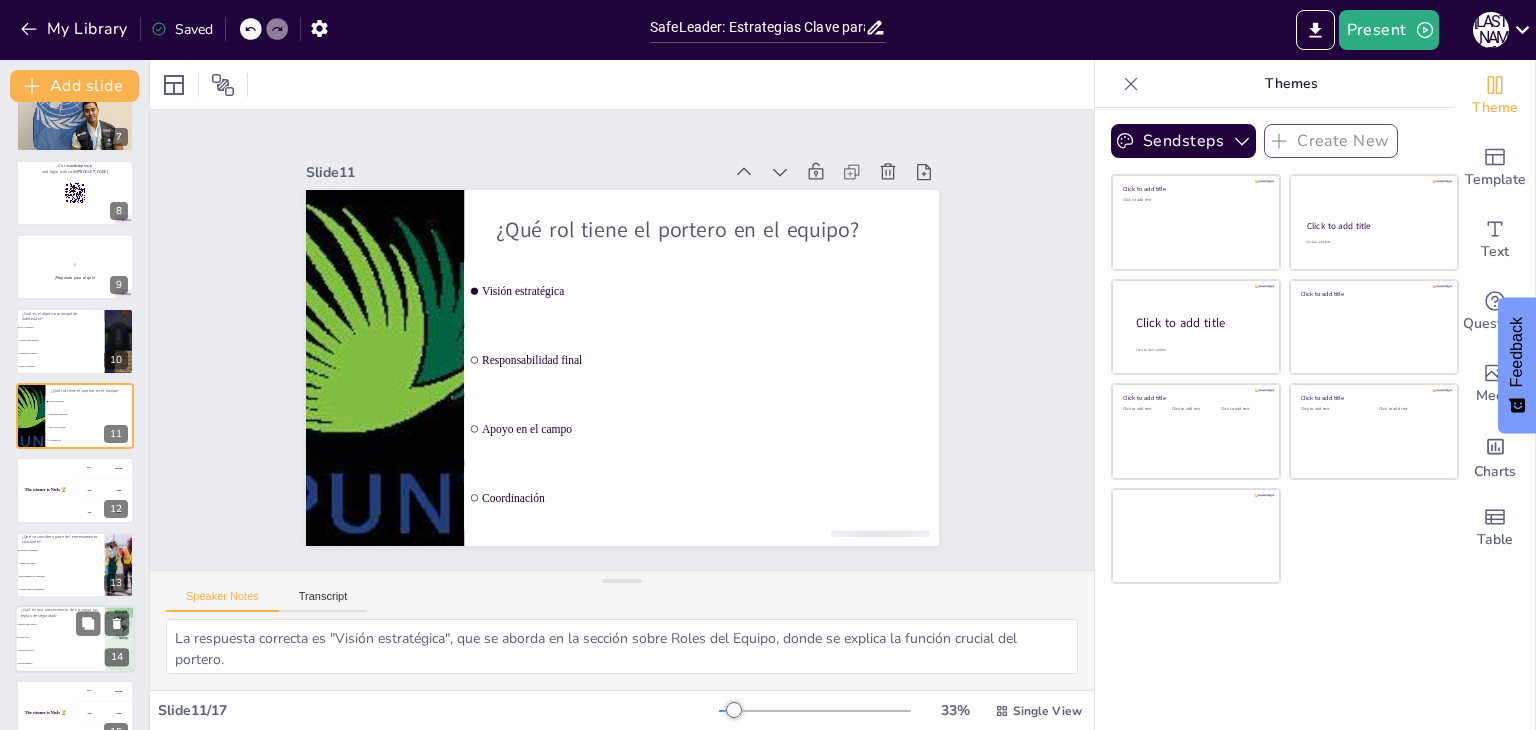 click on "Reconocimiento" at bounding box center (60, 663) 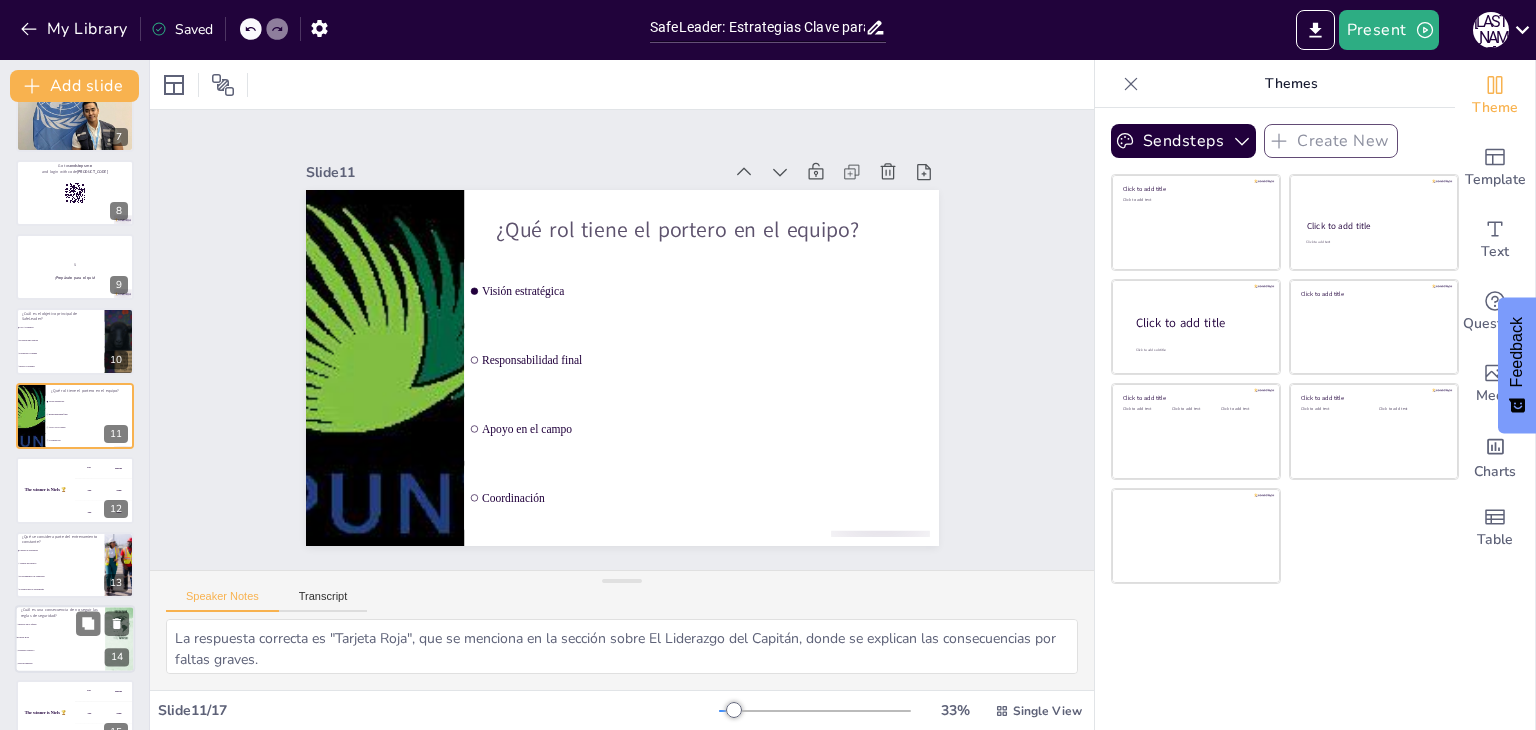 scroll, scrollTop: 660, scrollLeft: 0, axis: vertical 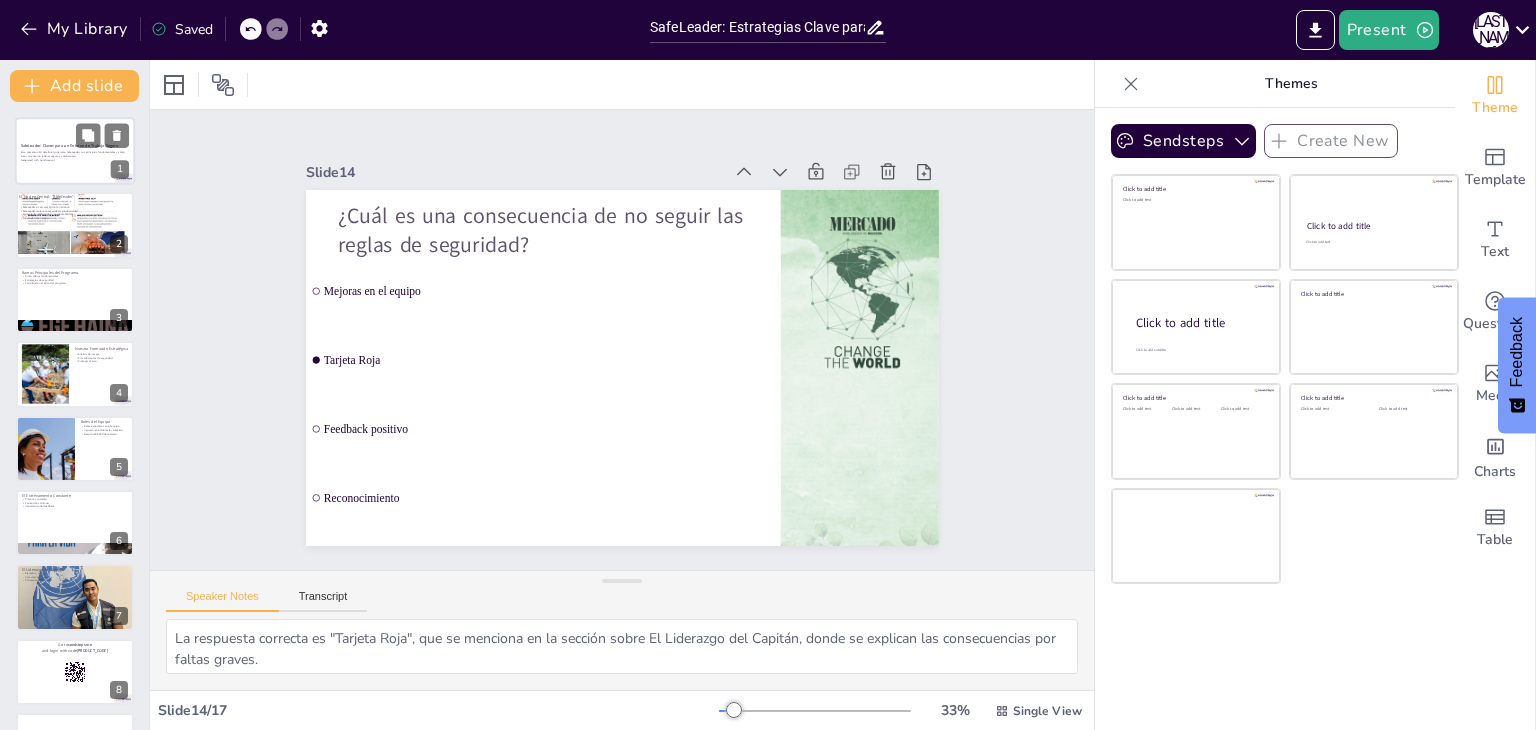 click on "Generated with Sendsteps.ai" at bounding box center (75, 160) 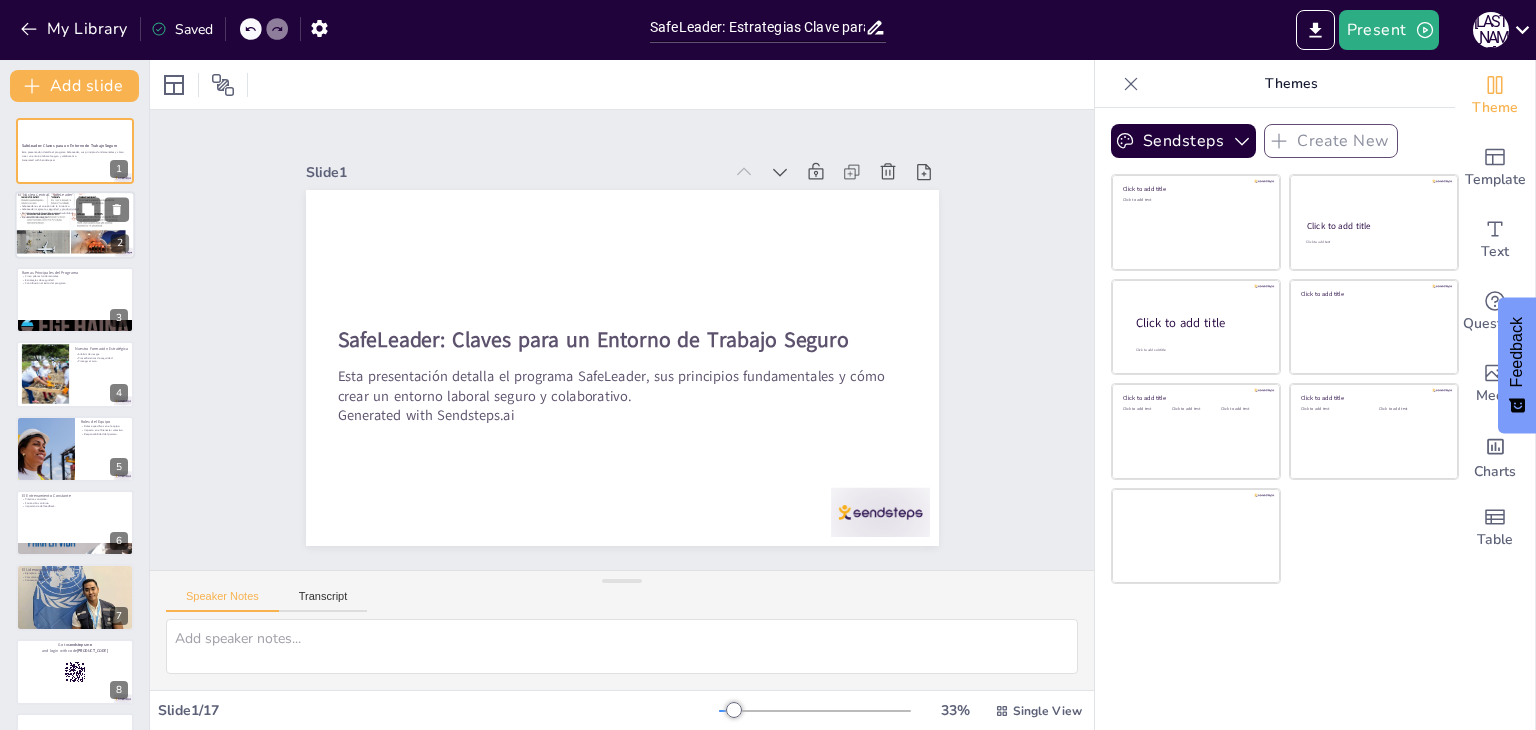 click on "Prevención de riesgos." at bounding box center (72, 218) 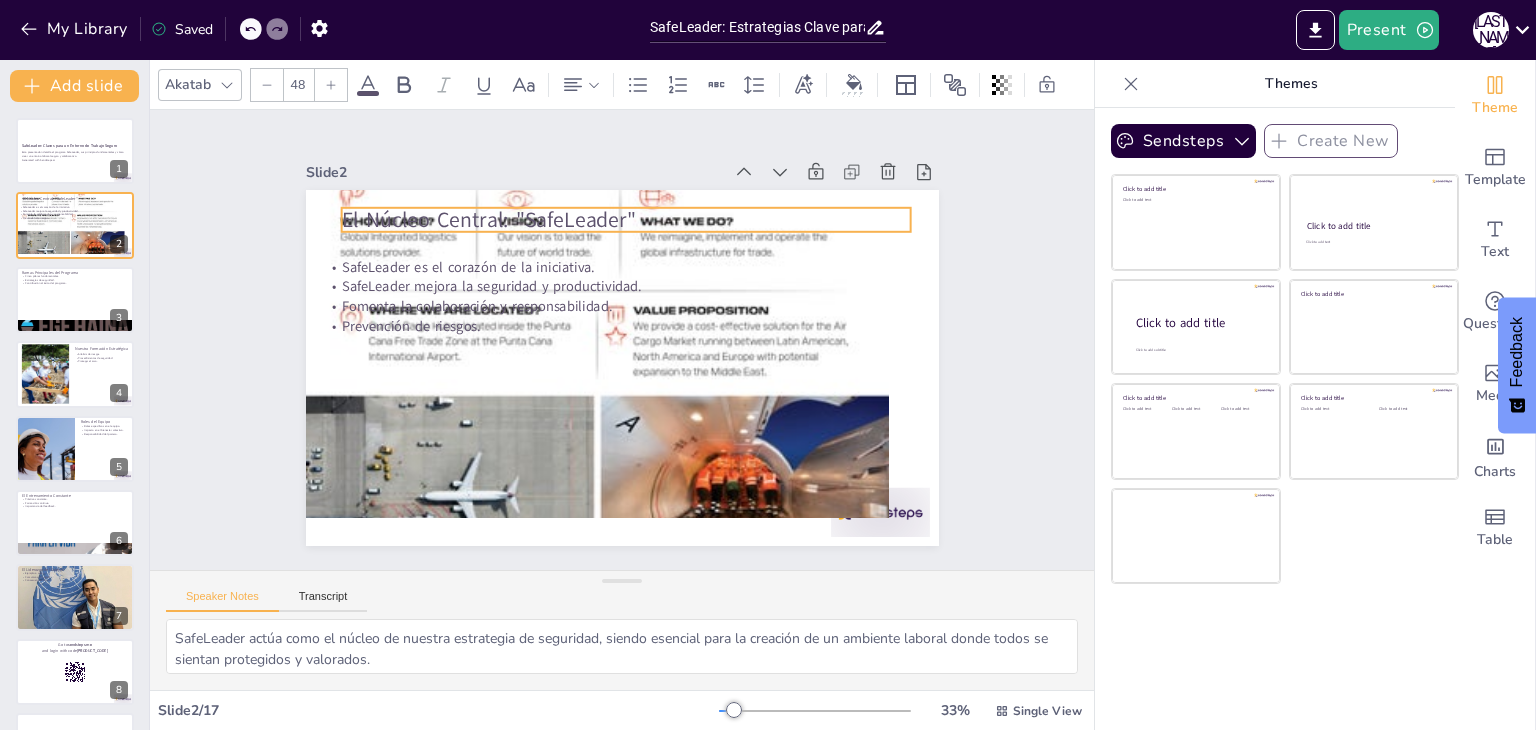 drag, startPoint x: 456, startPoint y: 206, endPoint x: 474, endPoint y: 215, distance: 20.12461 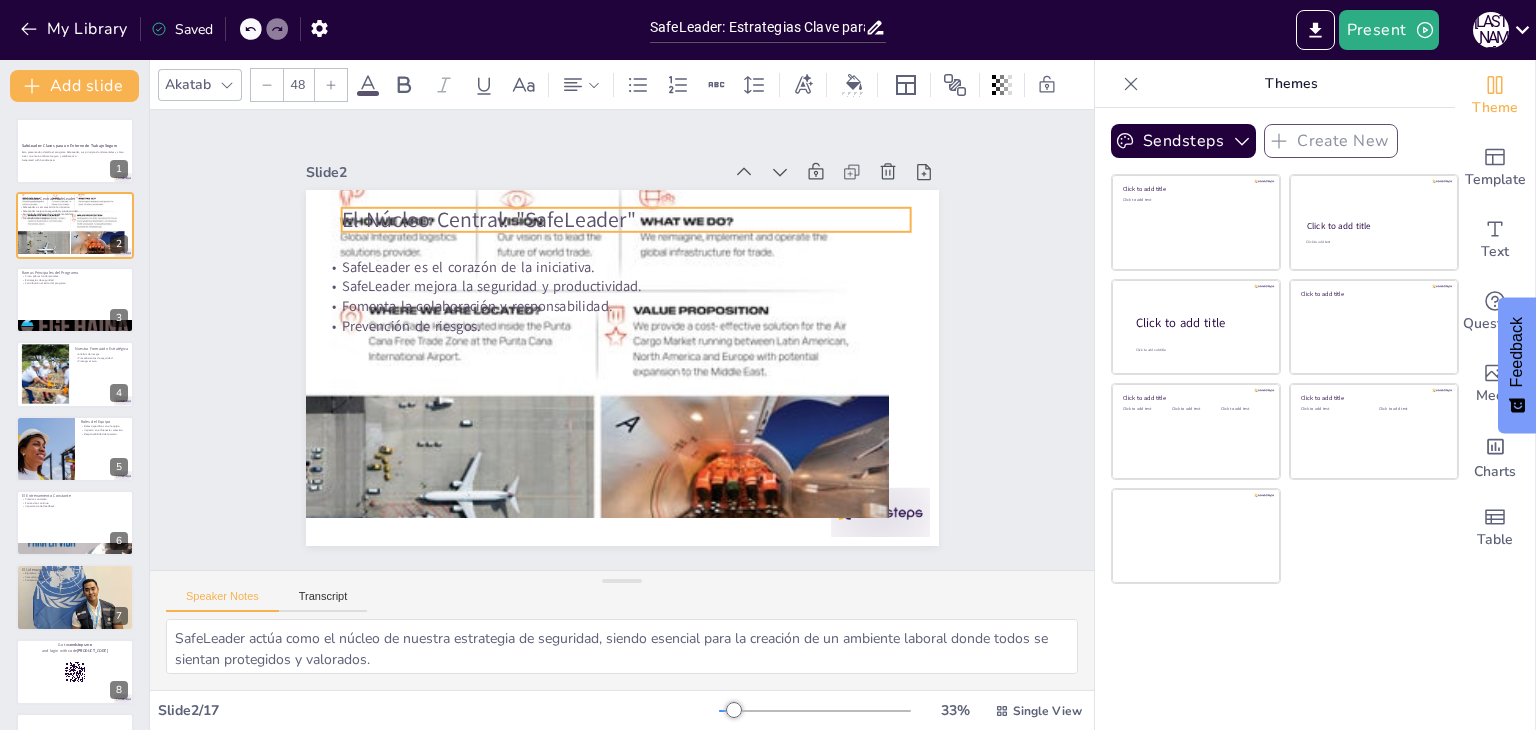 click on "El Núcleo Central: "SafeLeader"" at bounding box center (639, 220) 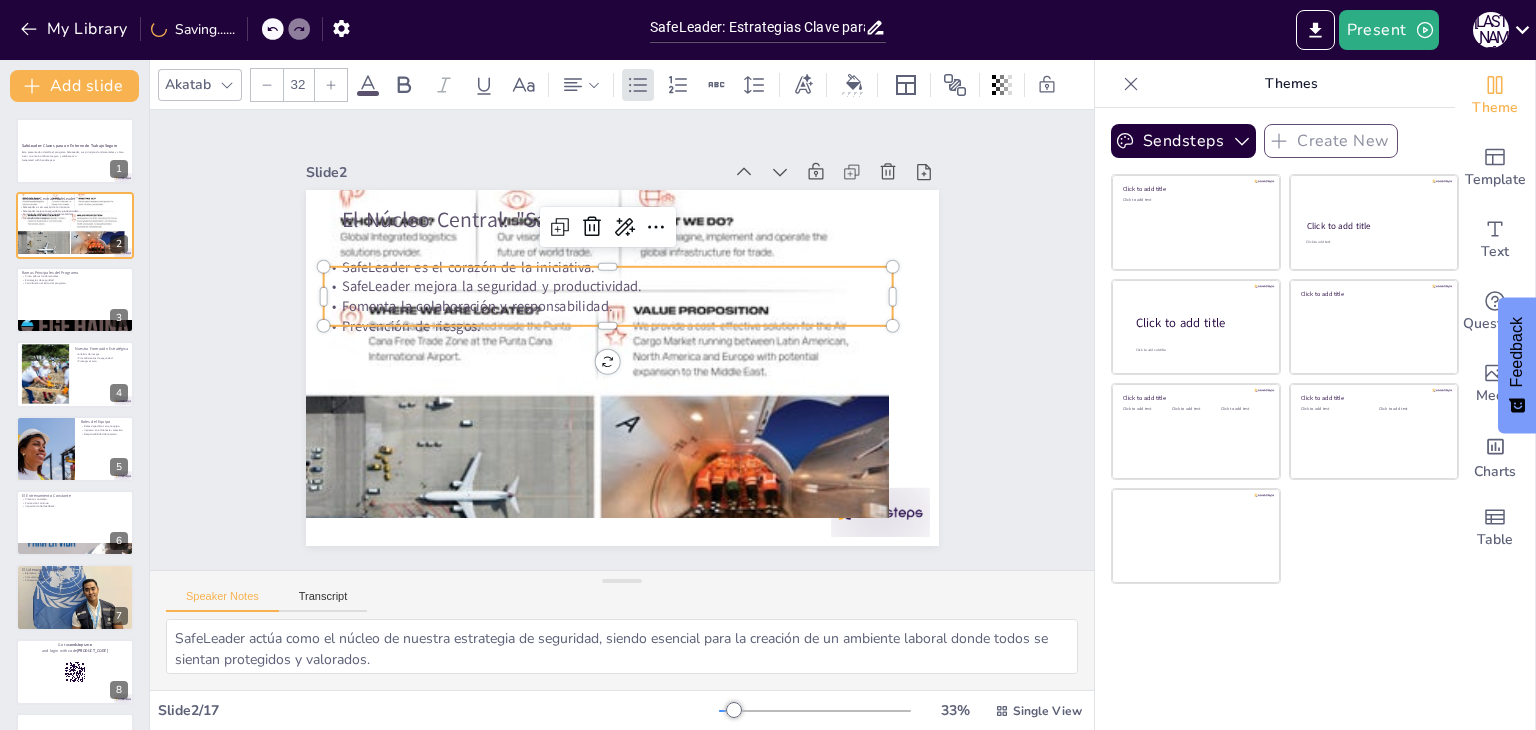click on "SafeLeader mejora la seguridad y productividad." at bounding box center [572, 314] 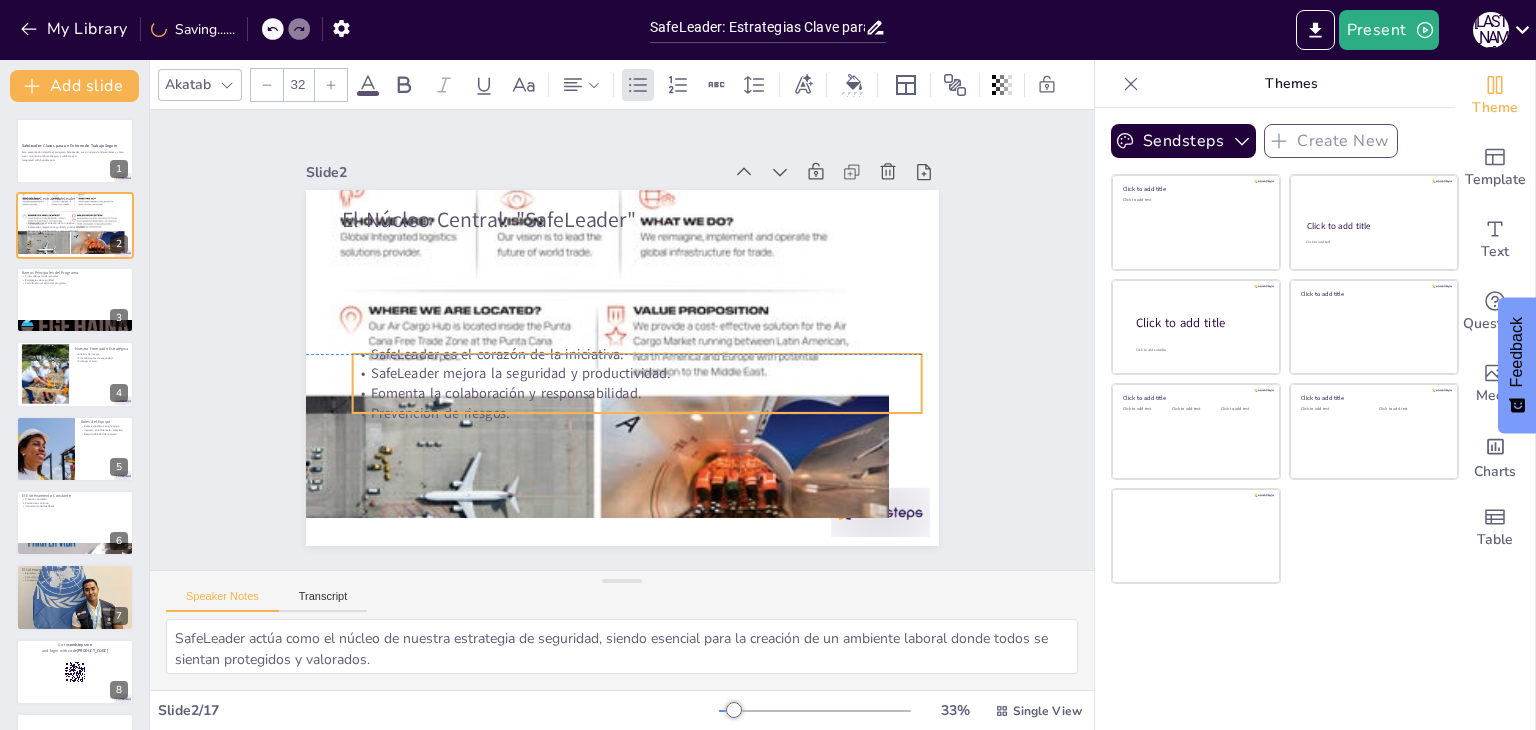drag, startPoint x: 461, startPoint y: 316, endPoint x: 490, endPoint y: 403, distance: 91.706055 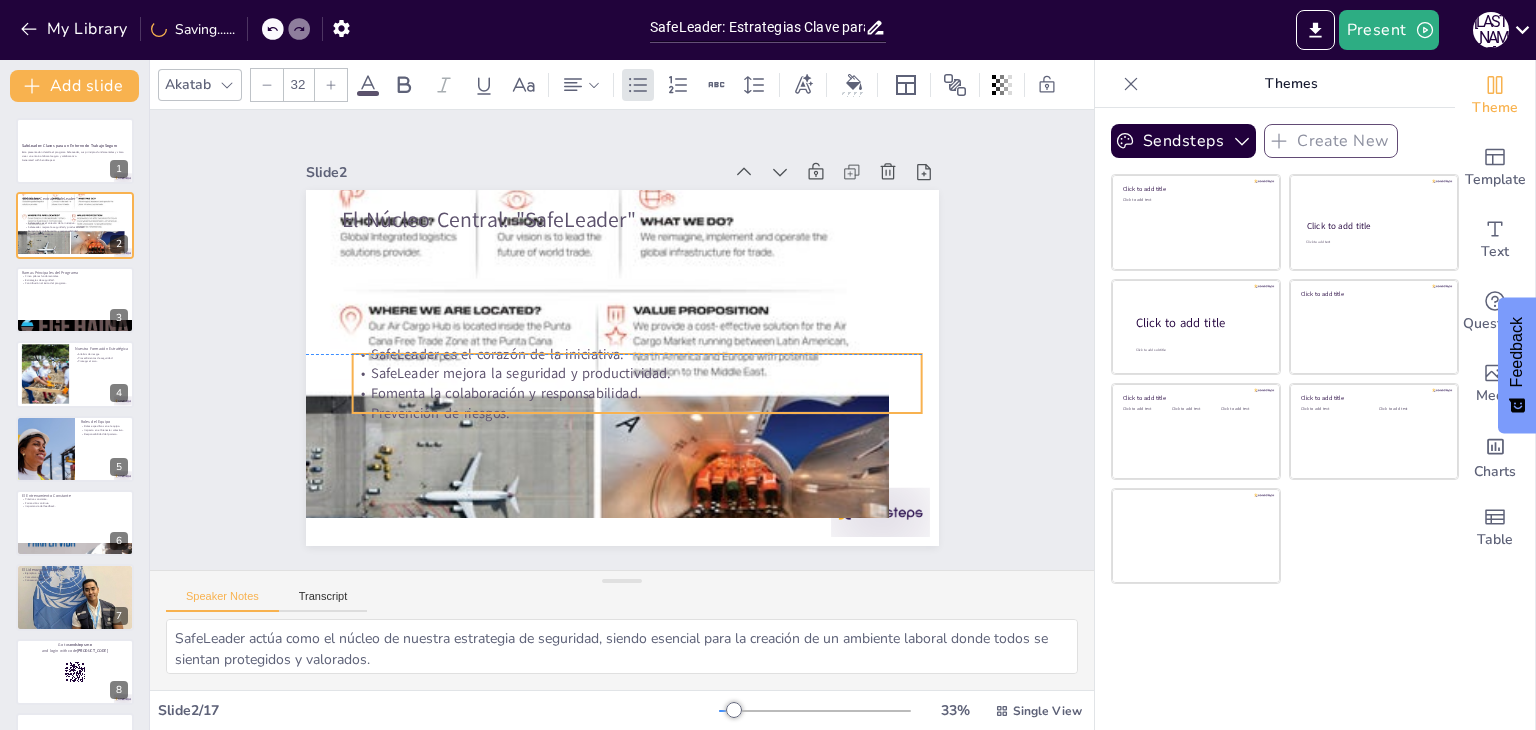 click on "Prevención de riesgos." at bounding box center [606, 413] 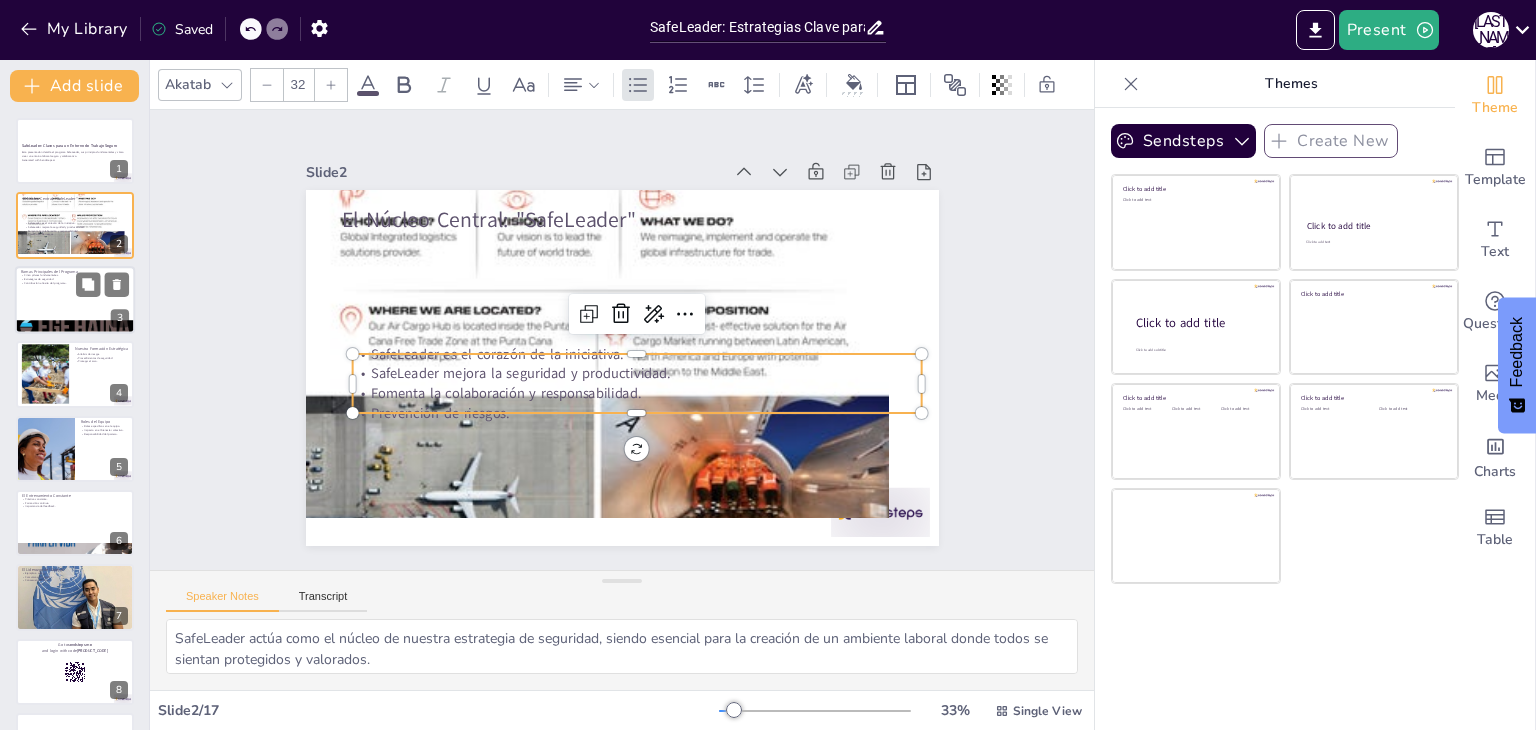 click at bounding box center (75, 300) 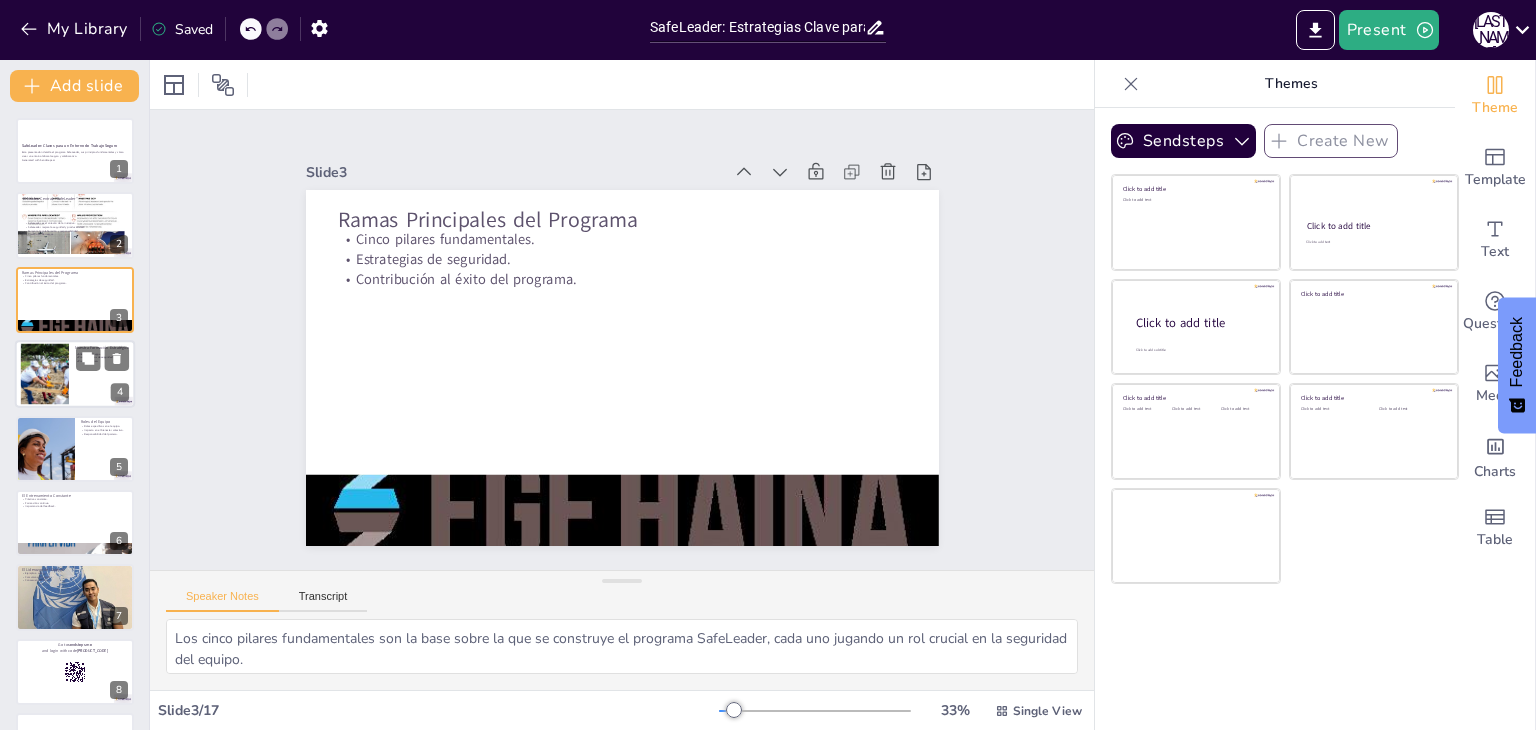 click at bounding box center [44, 374] 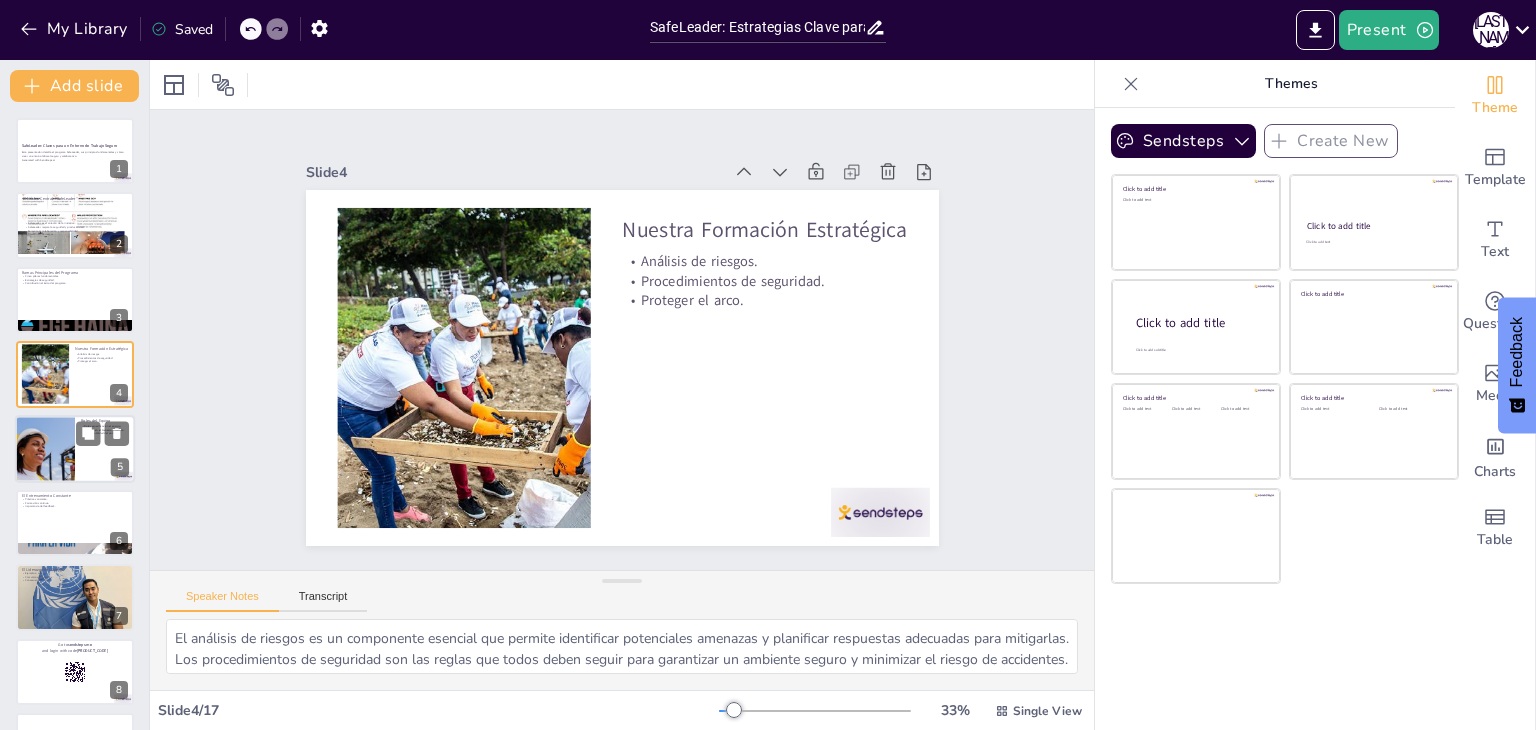 click at bounding box center (45, 449) 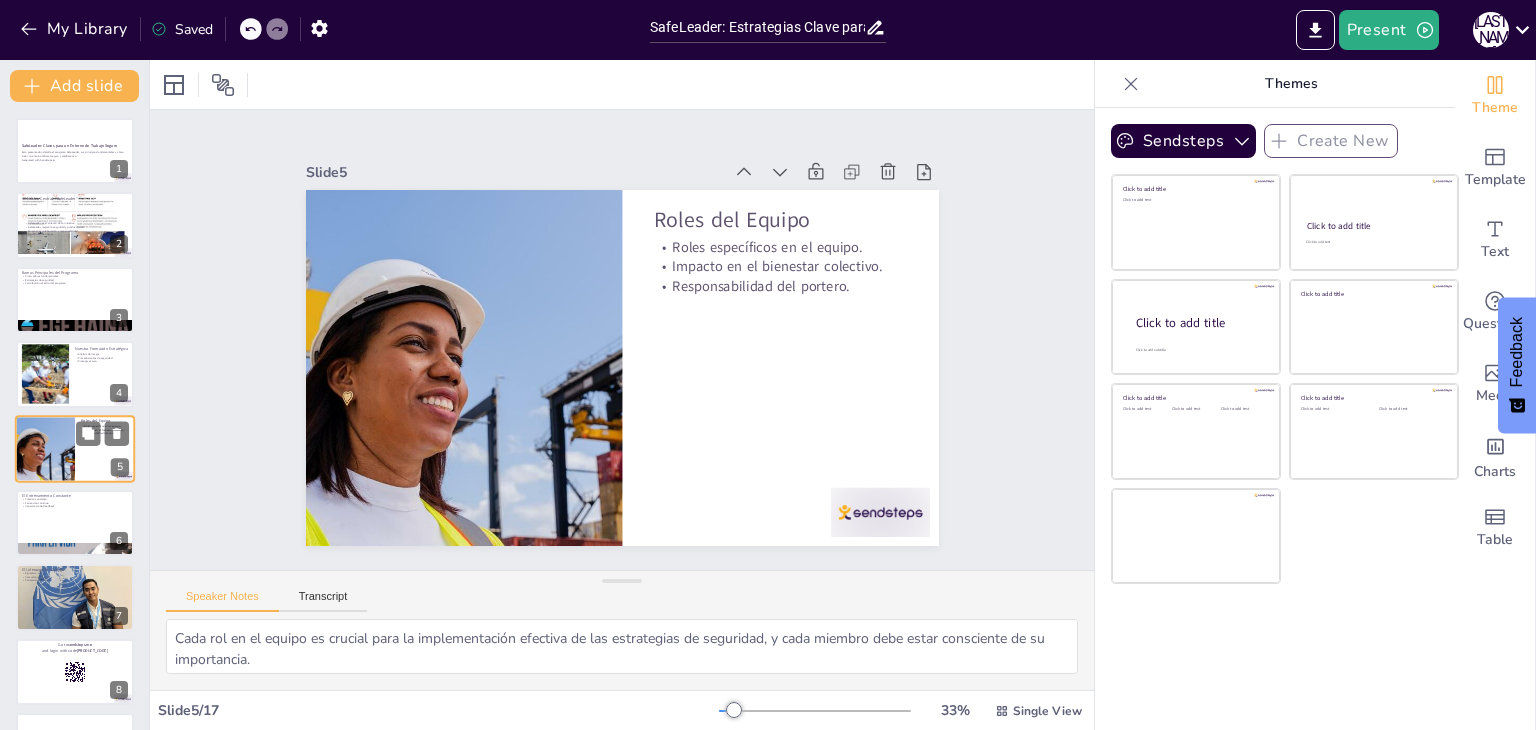 scroll, scrollTop: 32, scrollLeft: 0, axis: vertical 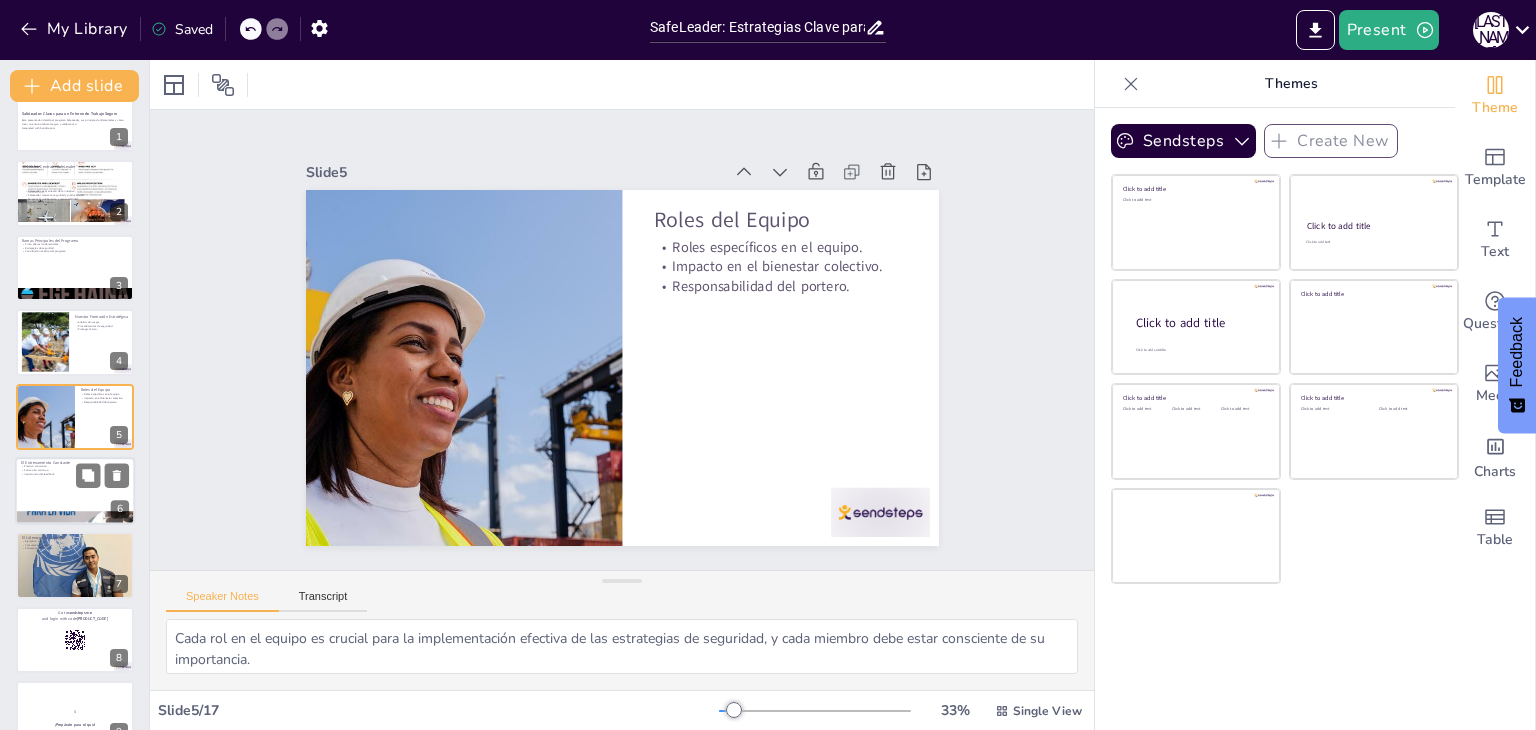 click at bounding box center [75, 491] 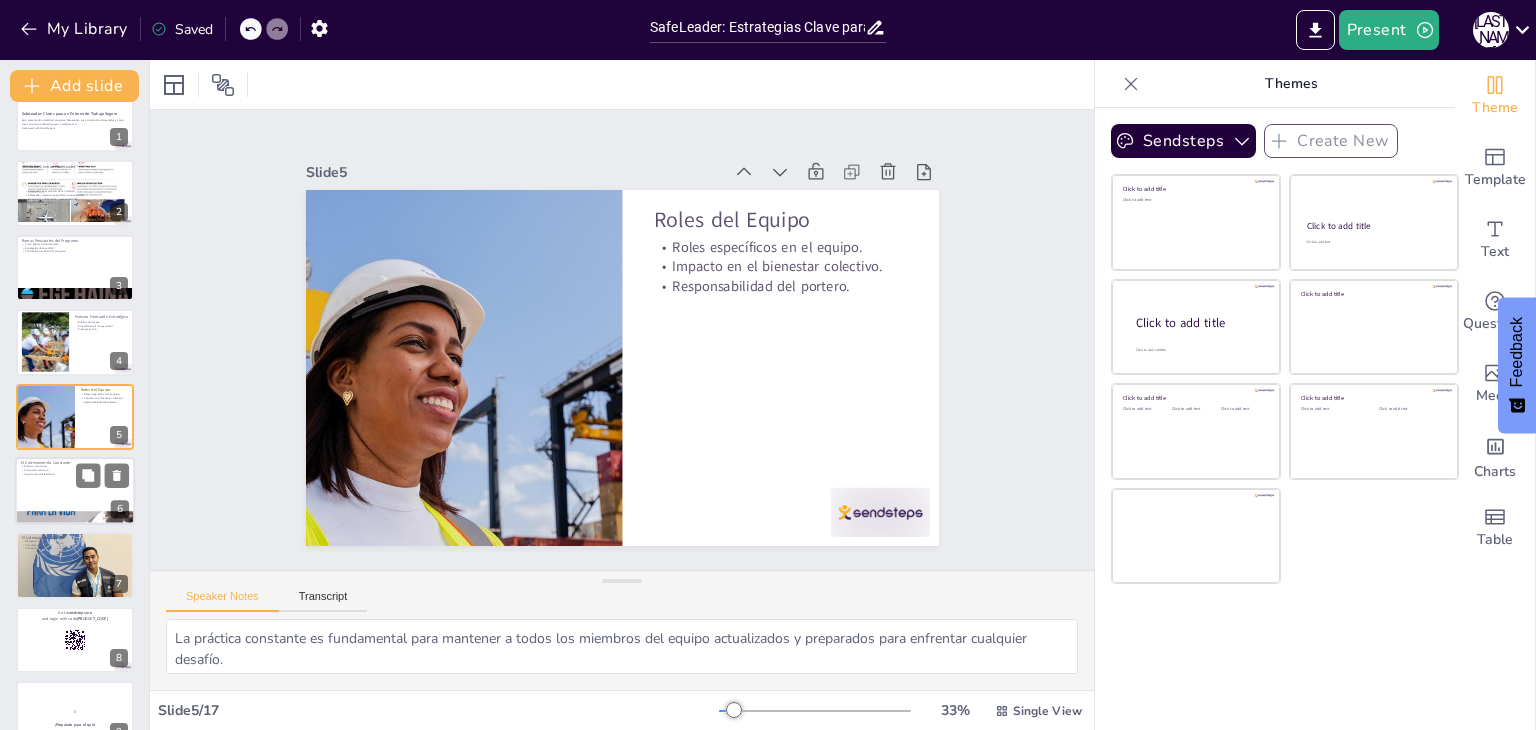 scroll, scrollTop: 107, scrollLeft: 0, axis: vertical 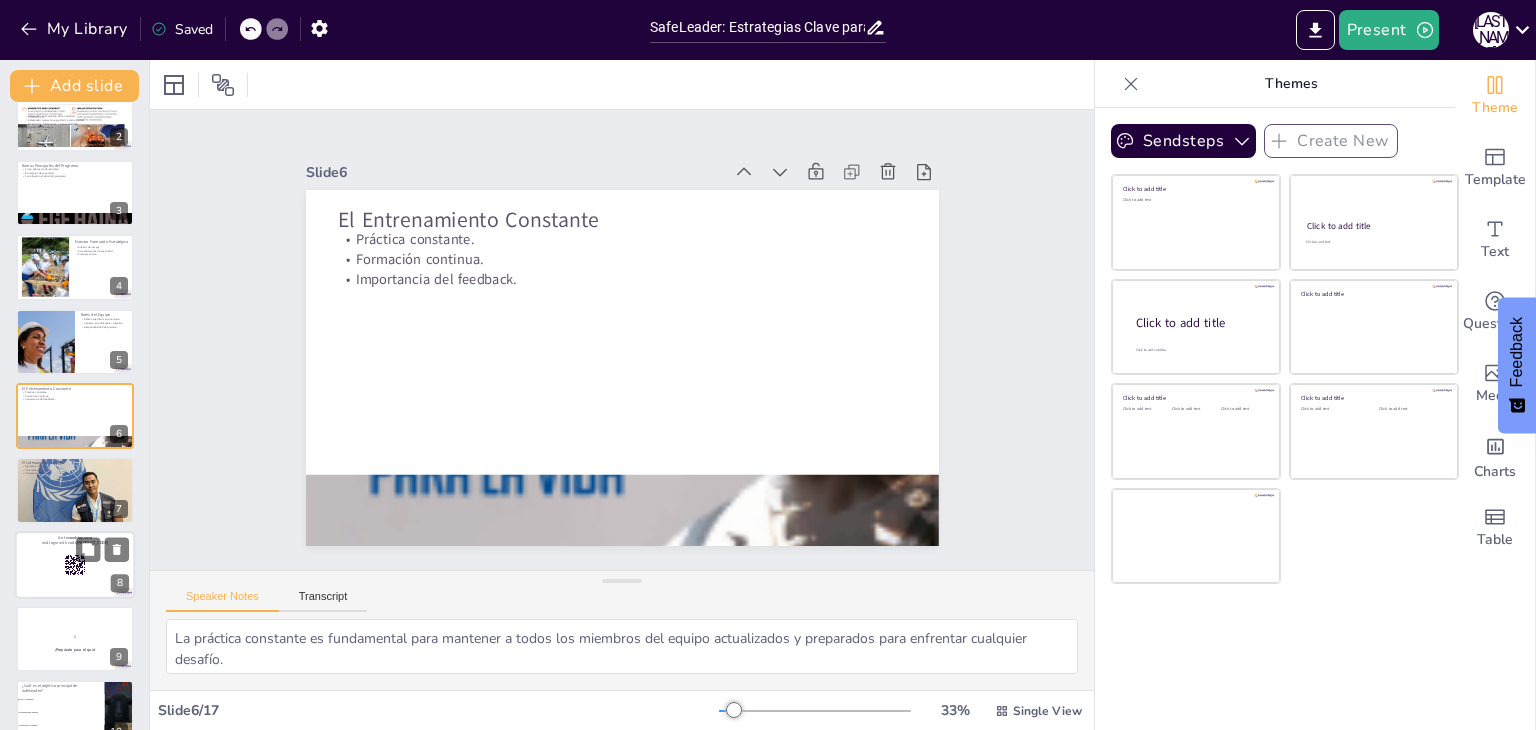click at bounding box center [75, 565] 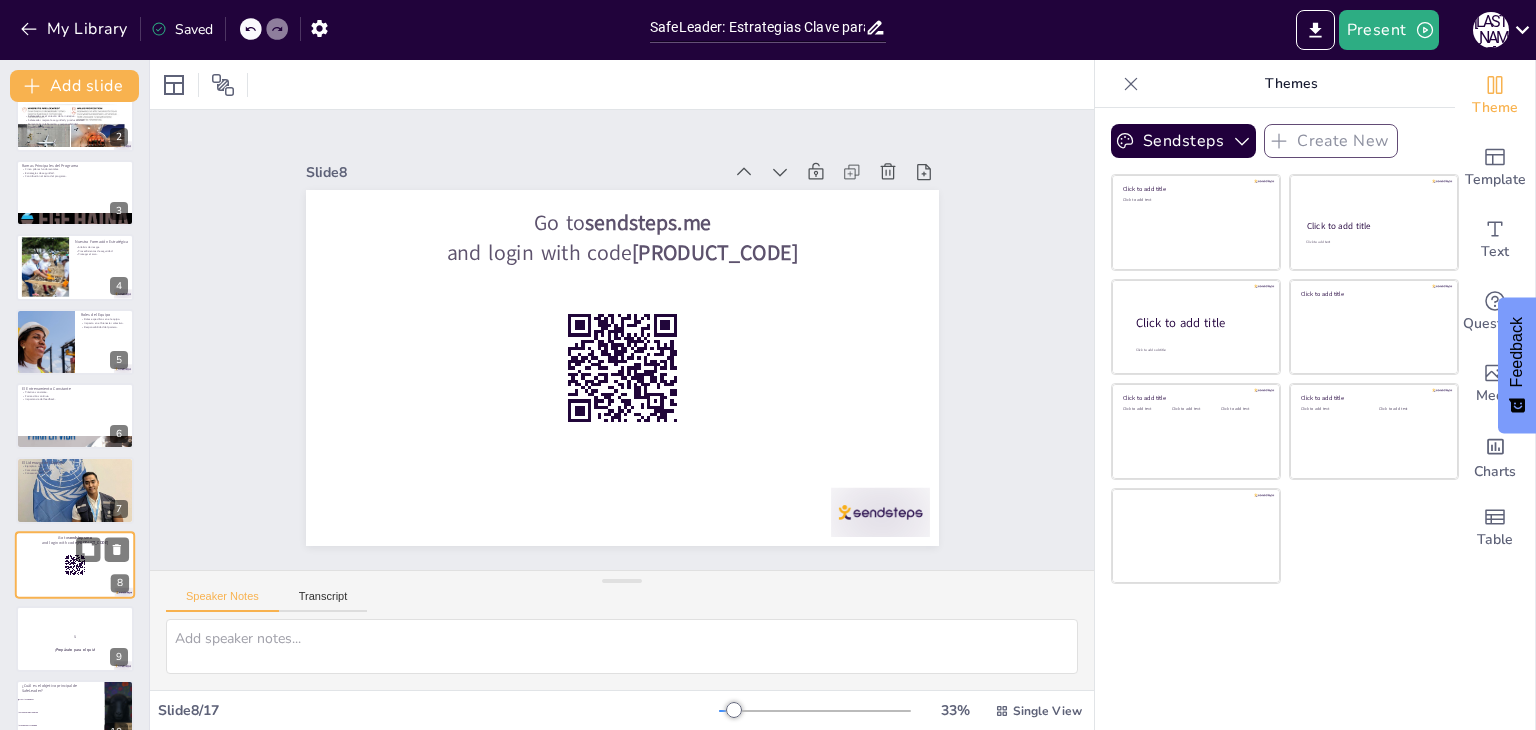 scroll, scrollTop: 256, scrollLeft: 0, axis: vertical 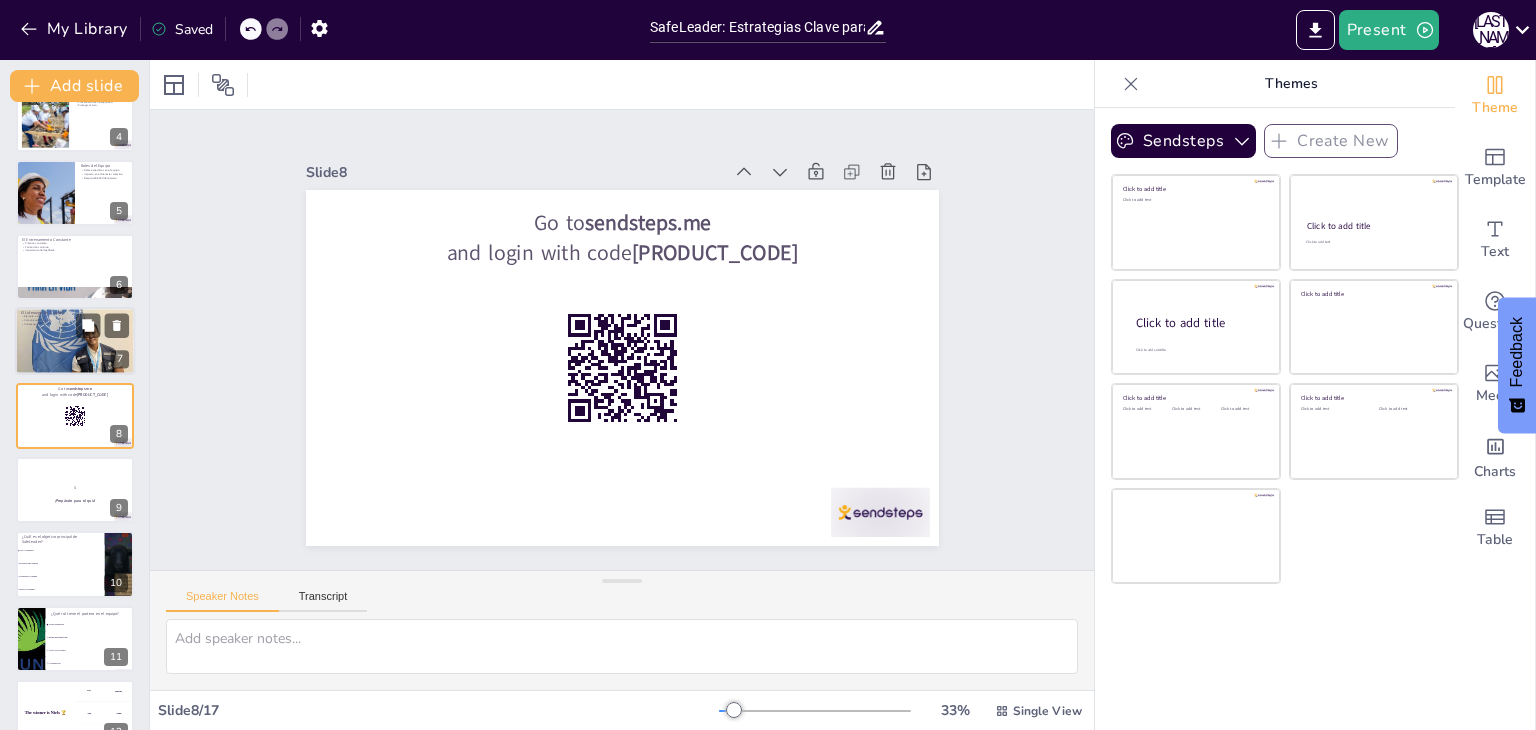 click at bounding box center [75, 341] 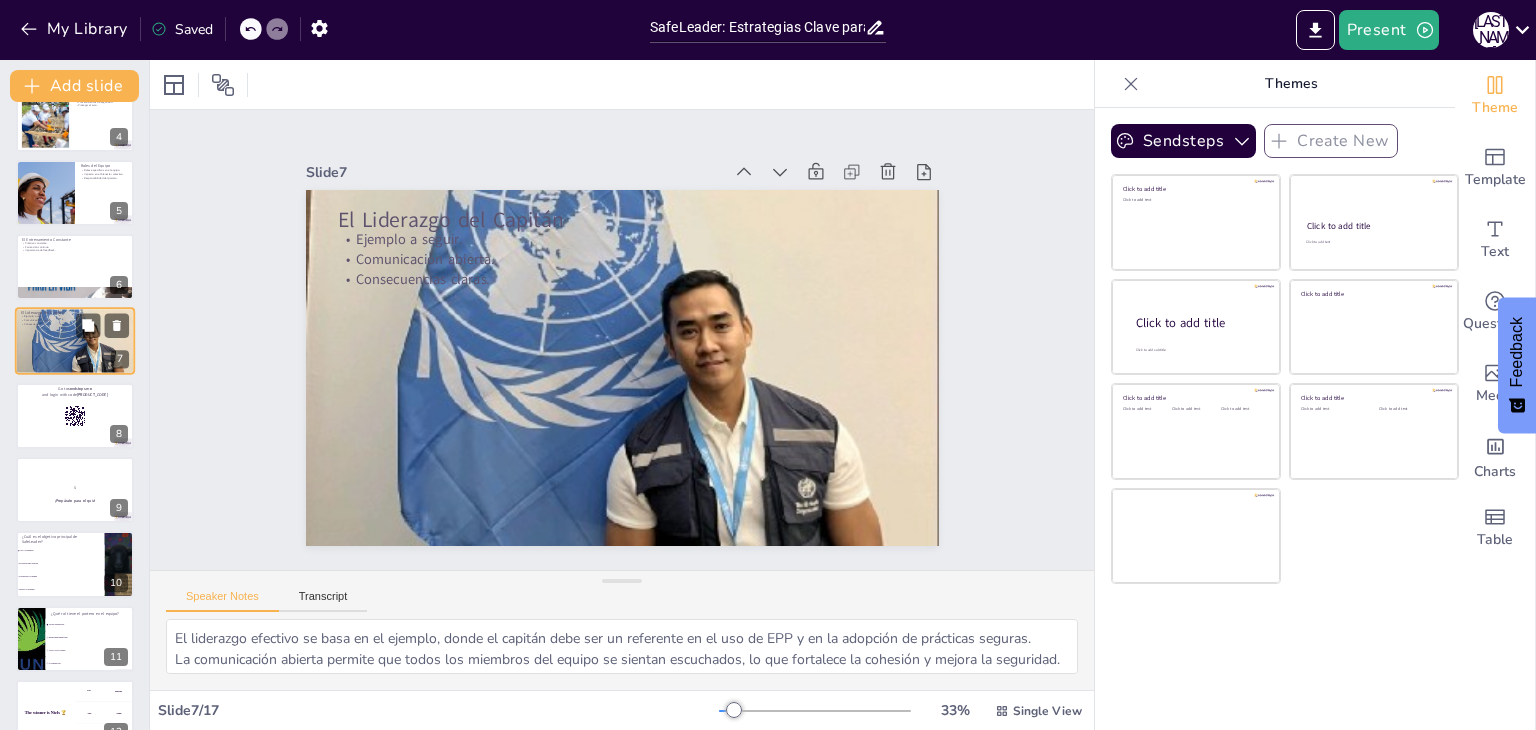scroll, scrollTop: 181, scrollLeft: 0, axis: vertical 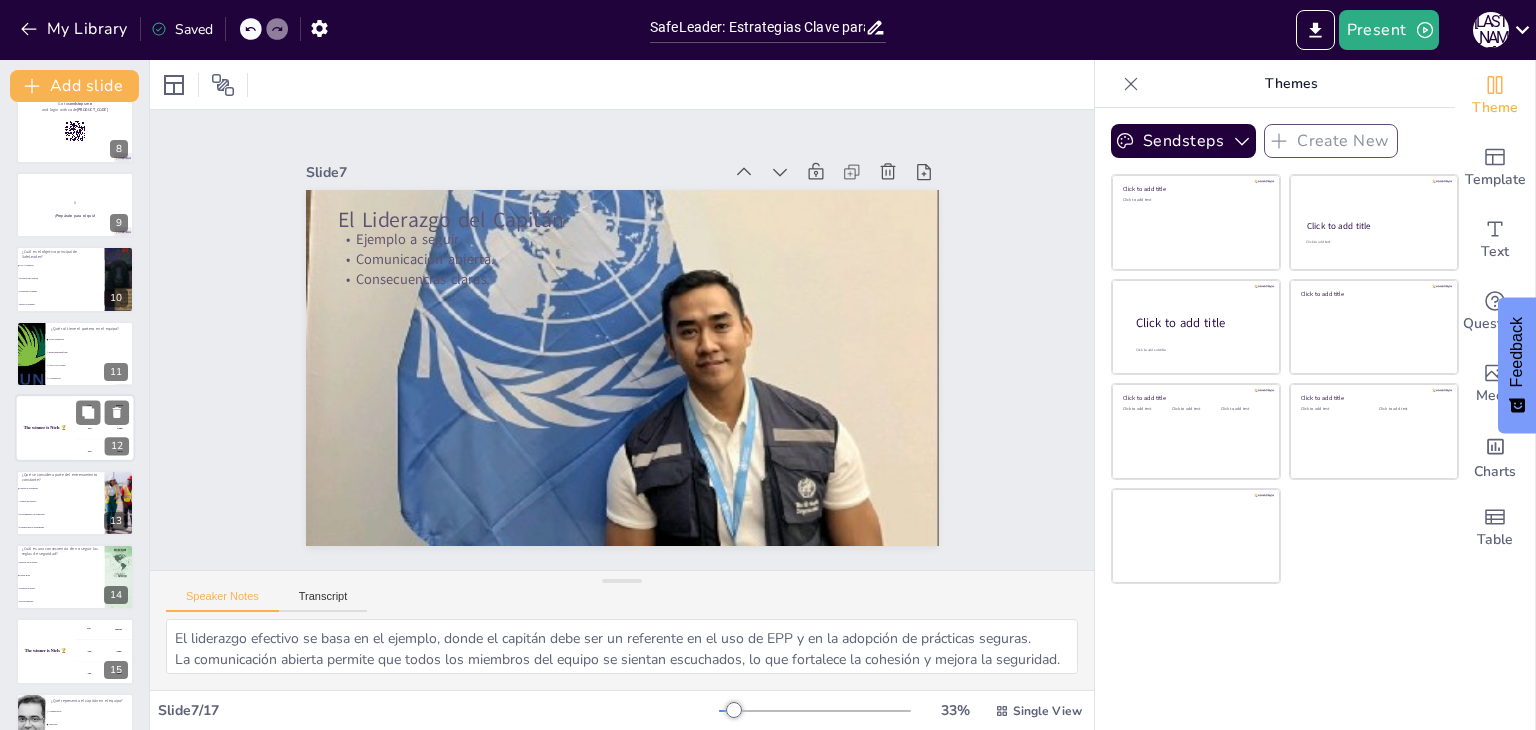 click on "The winner is   Niels 🏆" at bounding box center (45, 428) 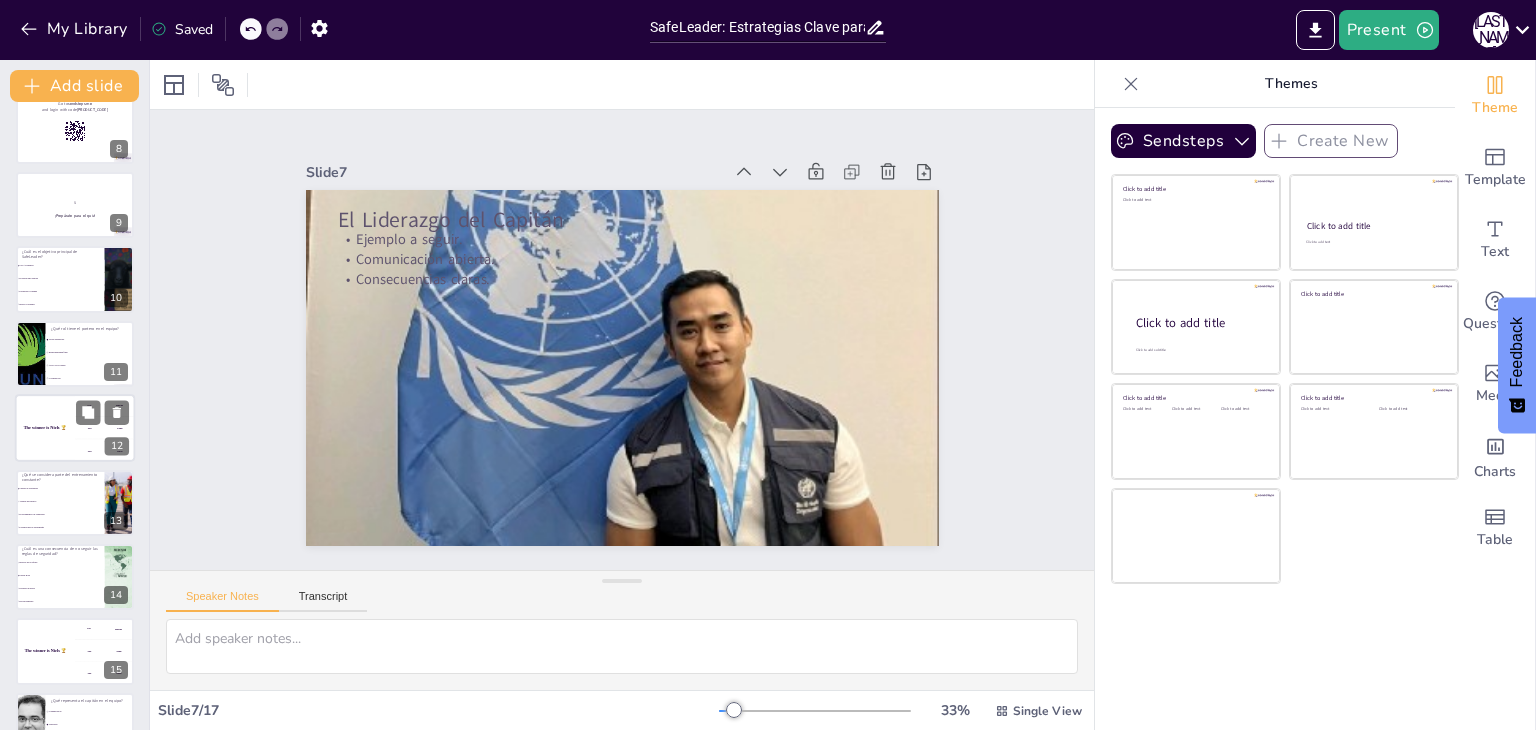 scroll, scrollTop: 553, scrollLeft: 0, axis: vertical 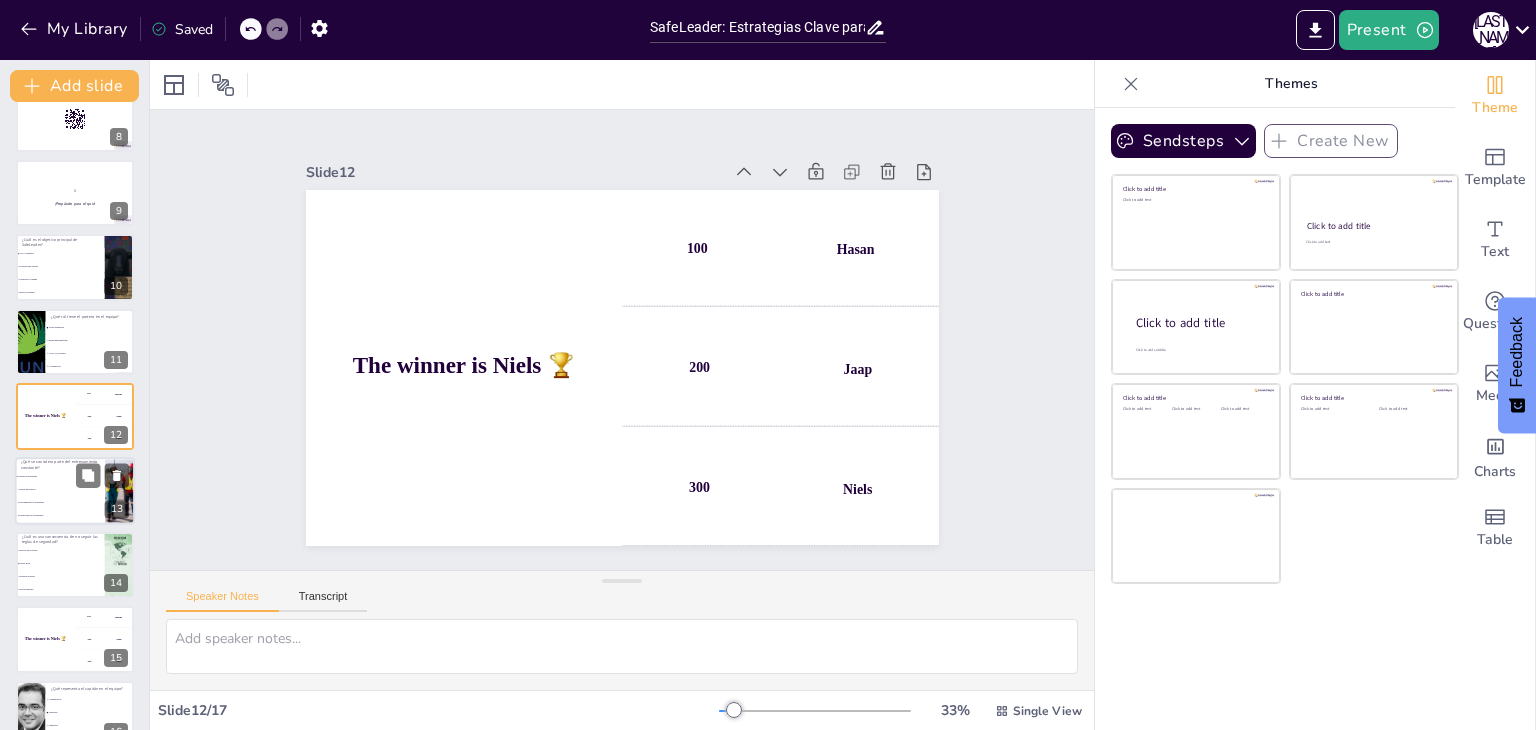 click on "Evaluaciones de Desempeño" at bounding box center (60, 515) 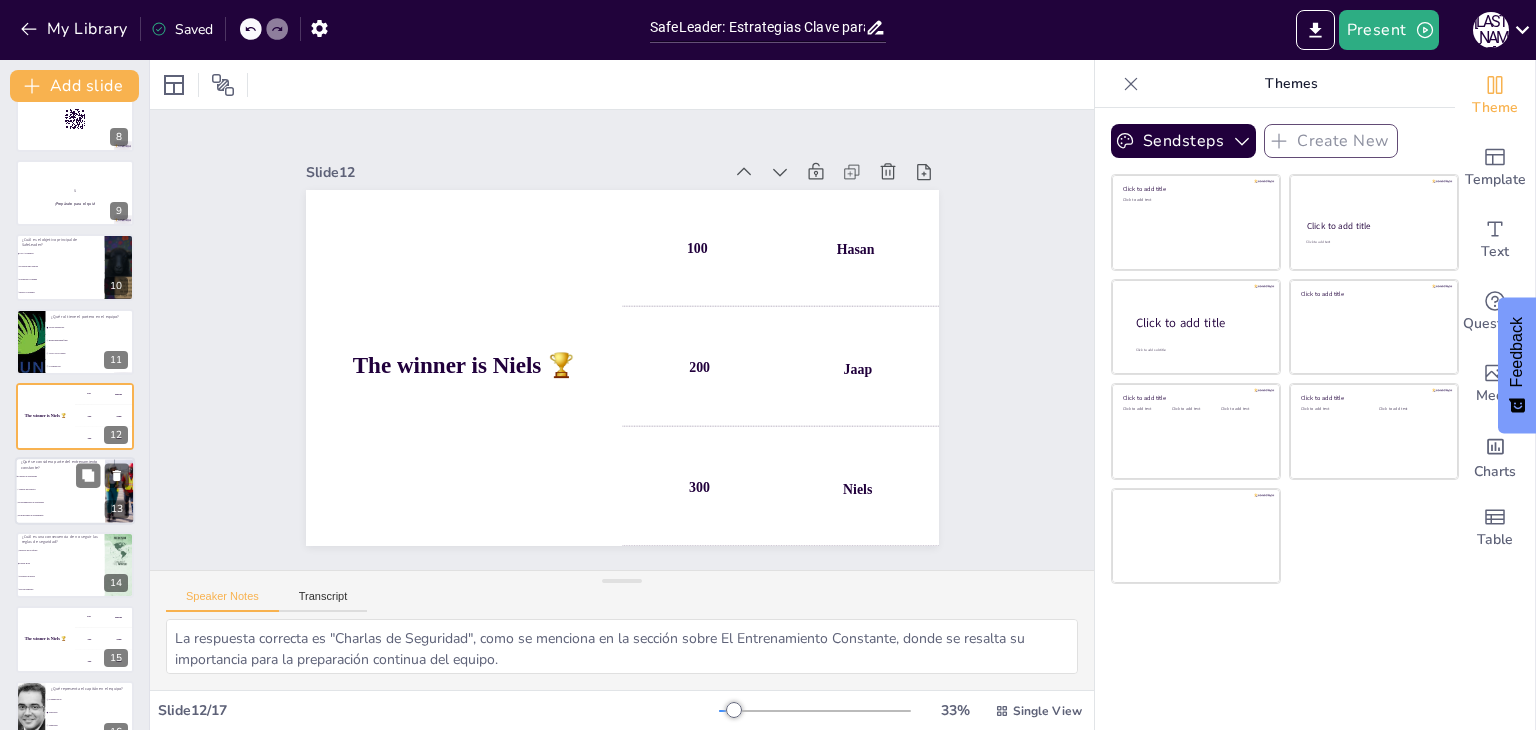 scroll, scrollTop: 628, scrollLeft: 0, axis: vertical 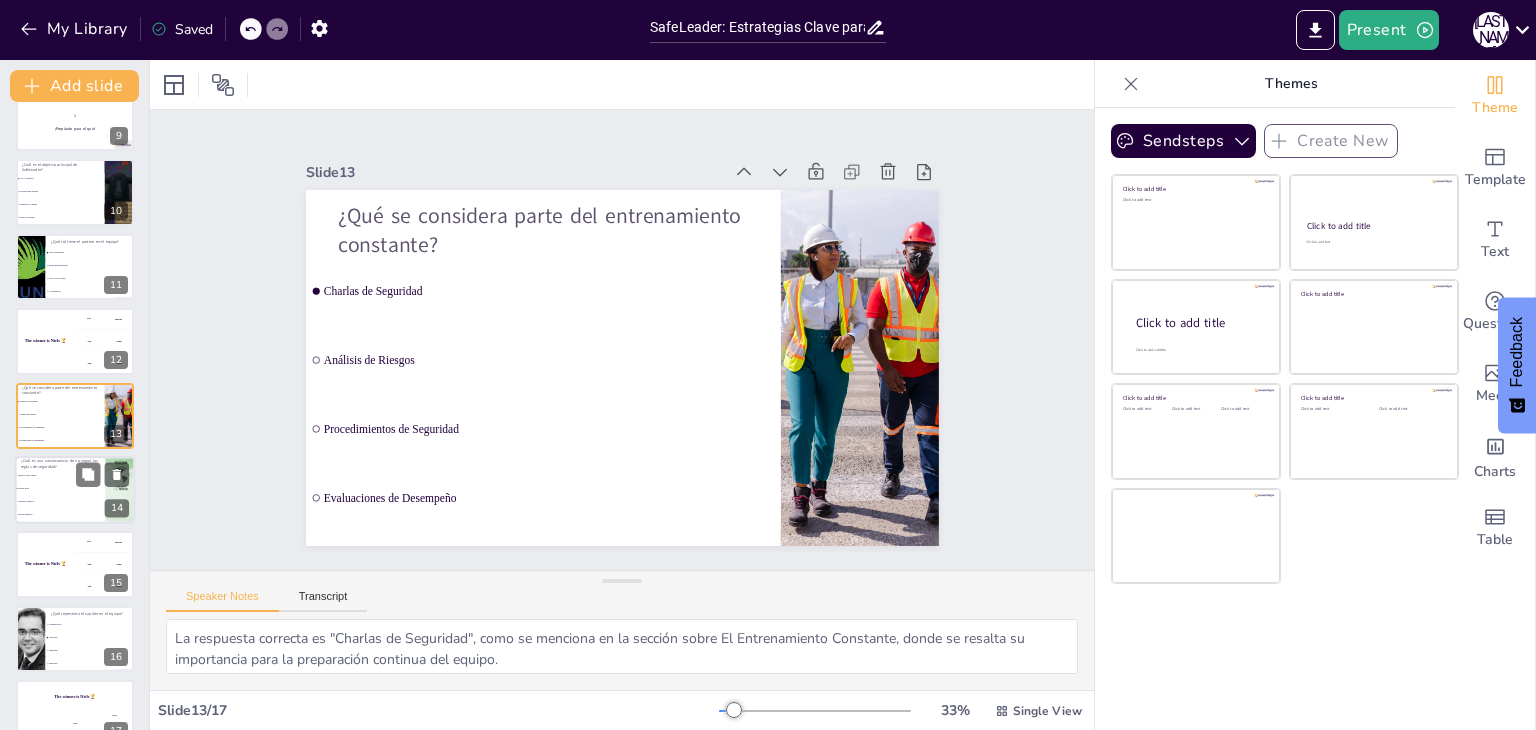 click on "Feedback positivo" at bounding box center (60, 501) 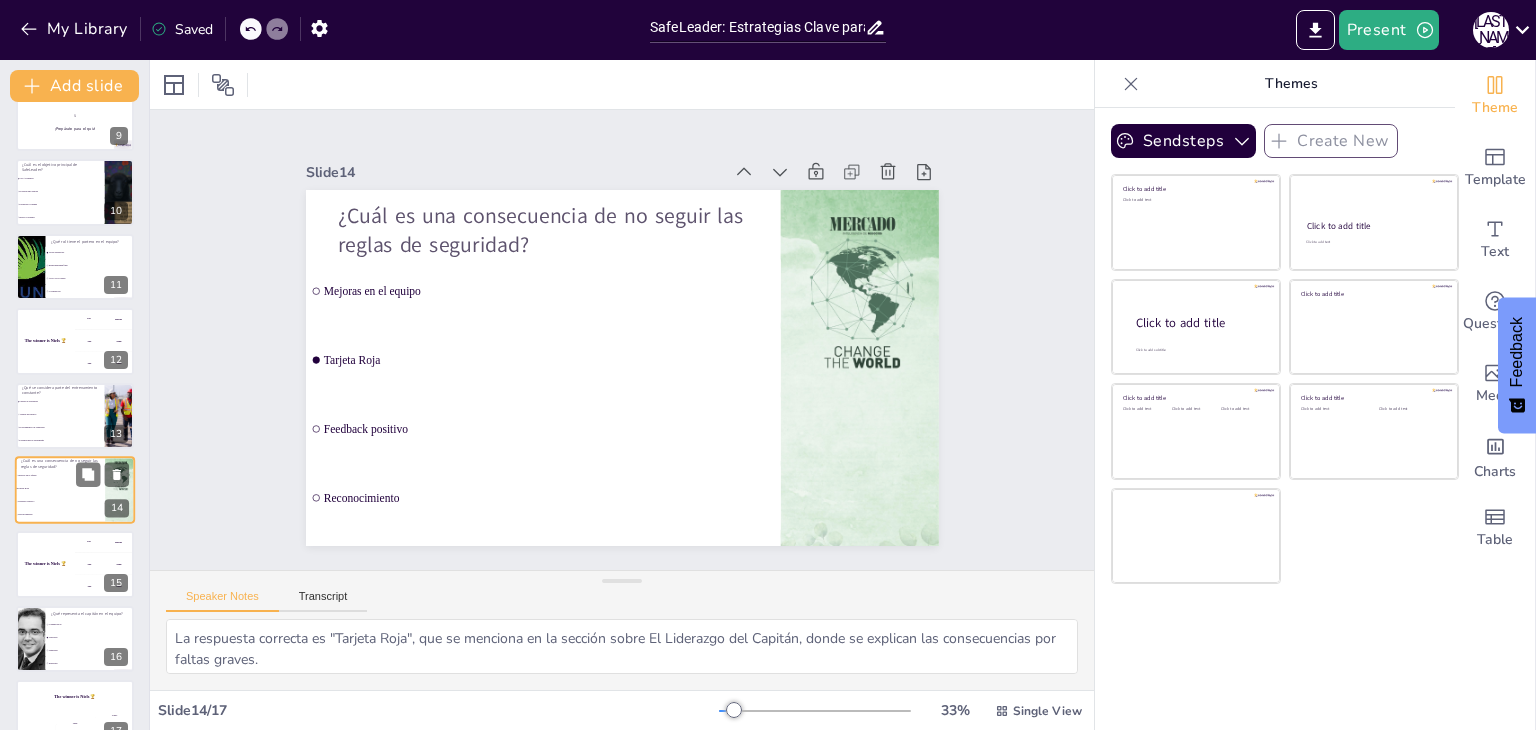 scroll, scrollTop: 660, scrollLeft: 0, axis: vertical 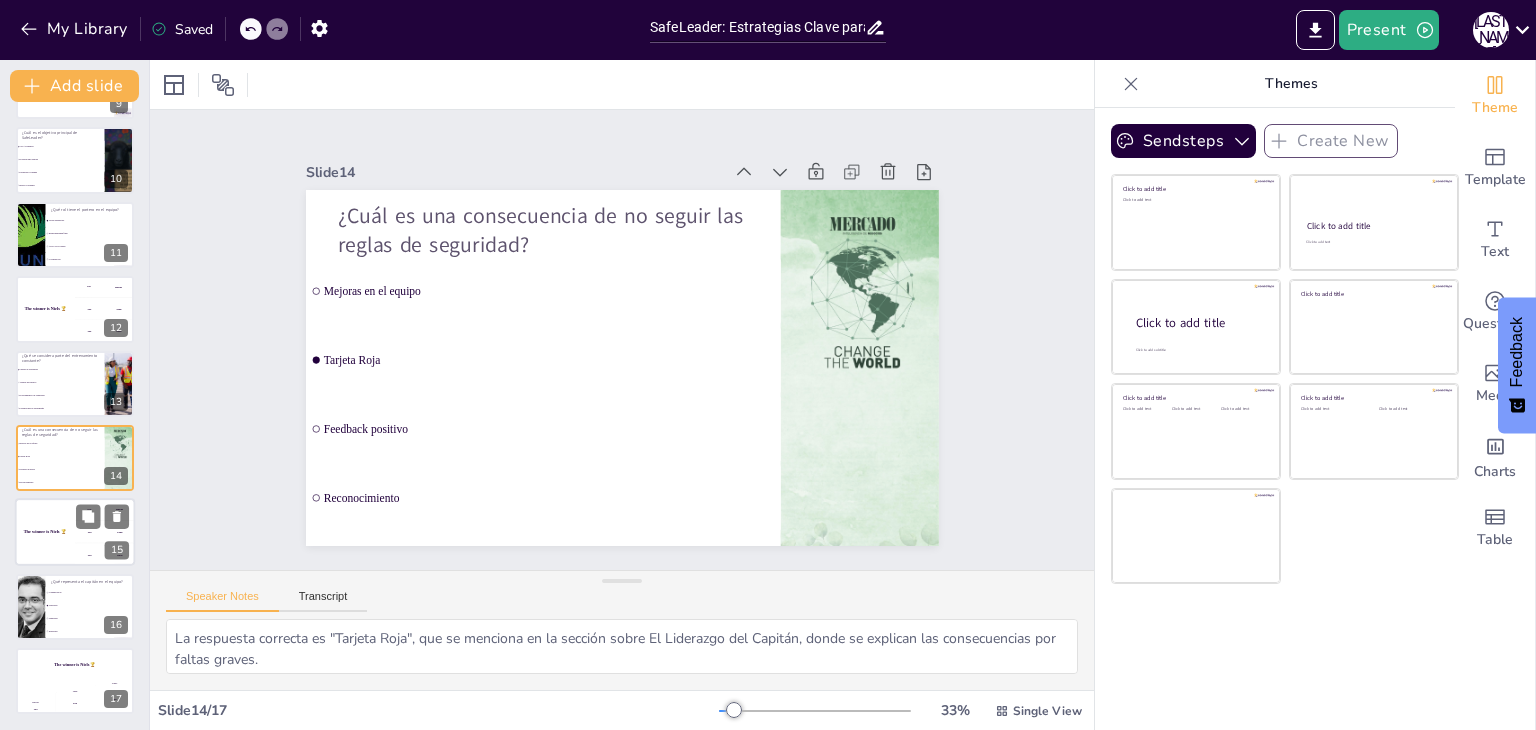 click on "The winner is   Niels 🏆" at bounding box center [45, 533] 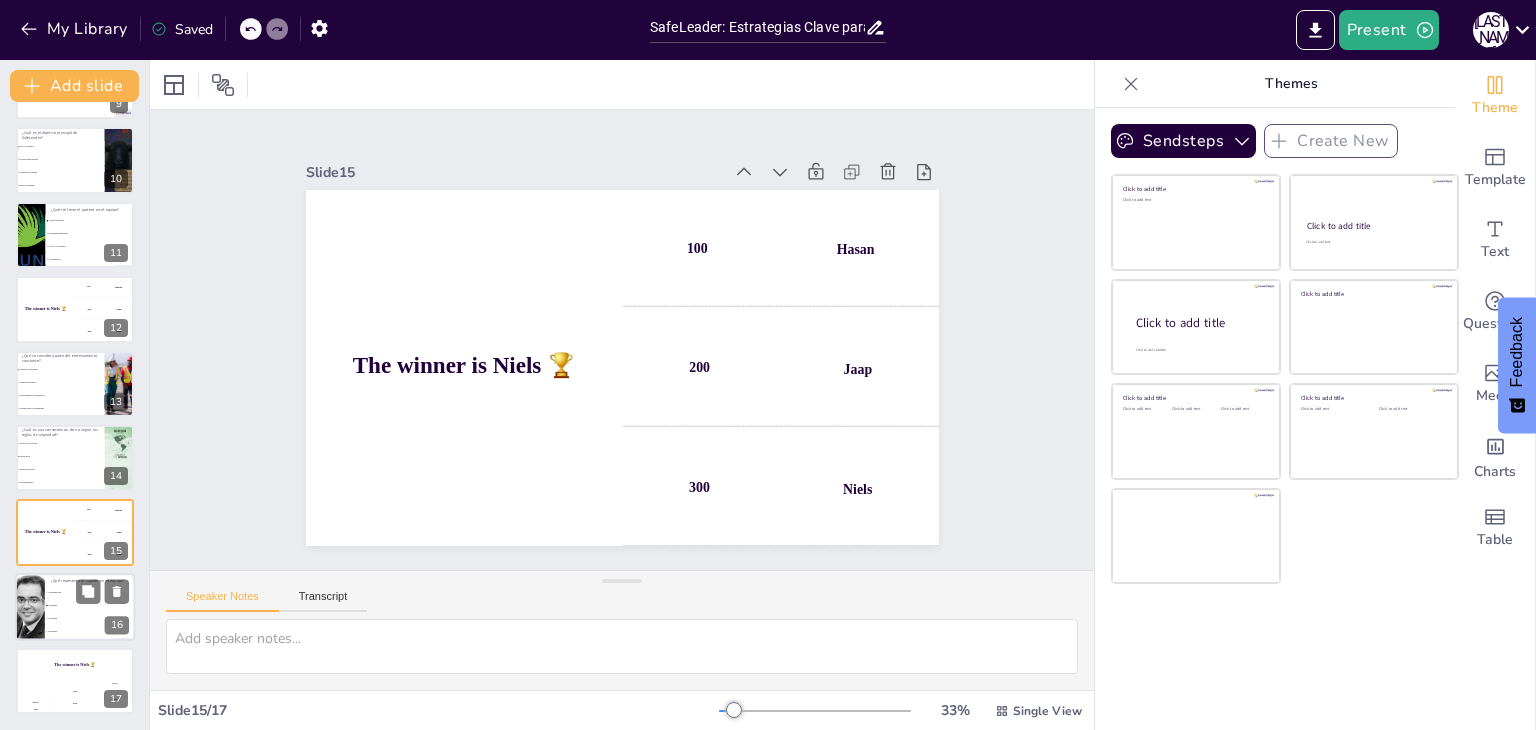 click on "Seguridad" at bounding box center (91, 618) 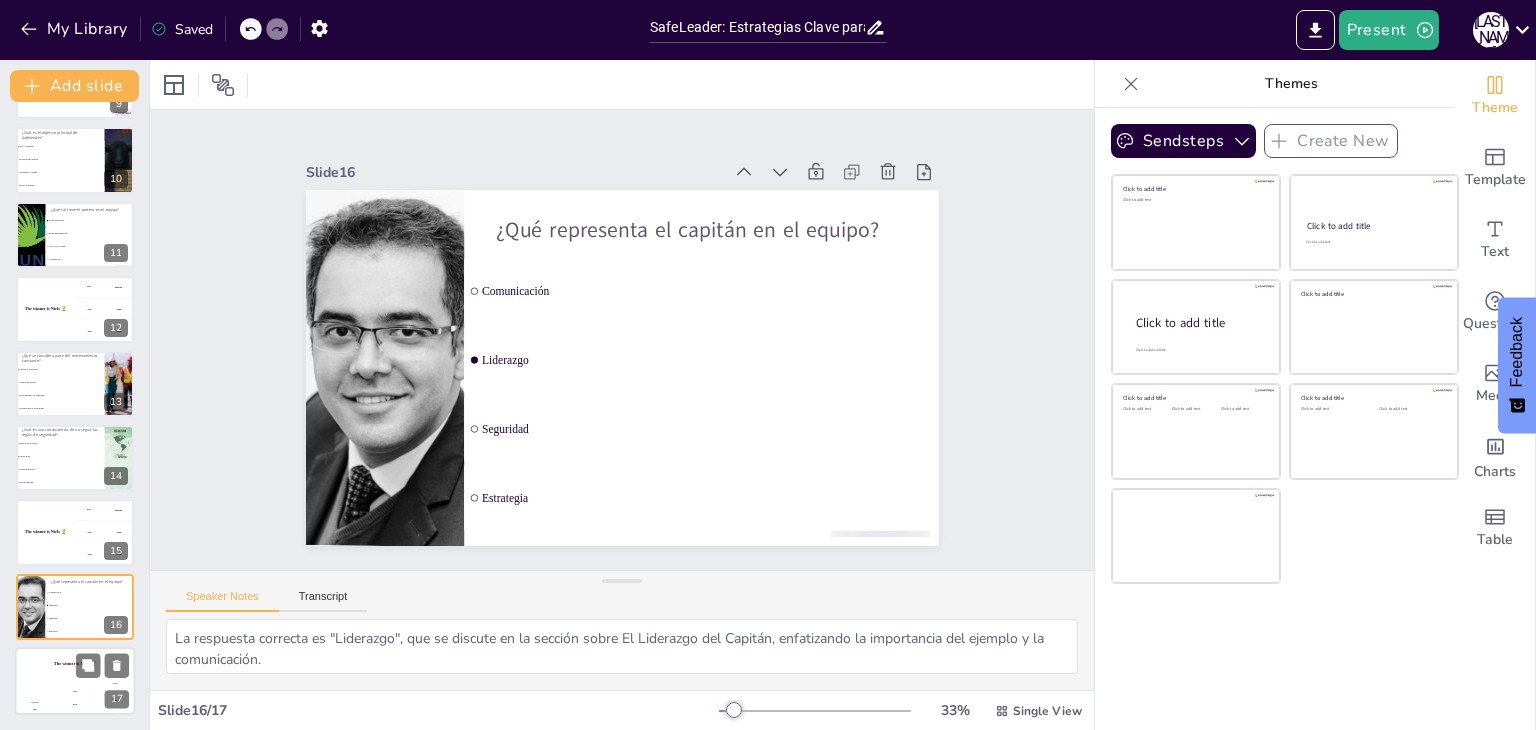 click on "The winner is   Niels 🏆" at bounding box center [75, 664] 